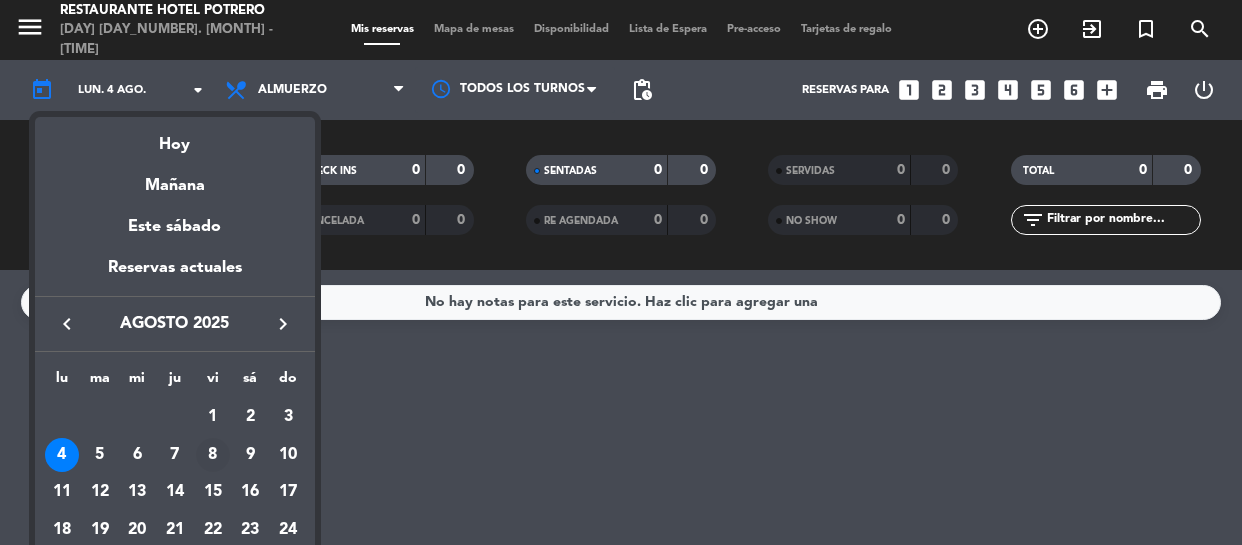 scroll, scrollTop: 0, scrollLeft: 0, axis: both 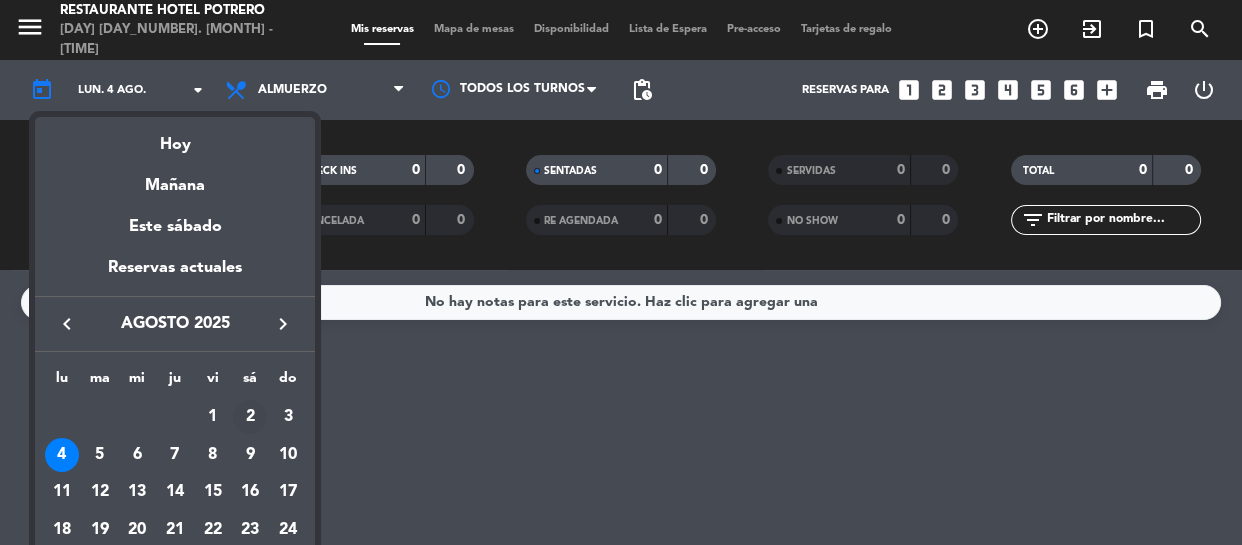 click on "2" at bounding box center [250, 417] 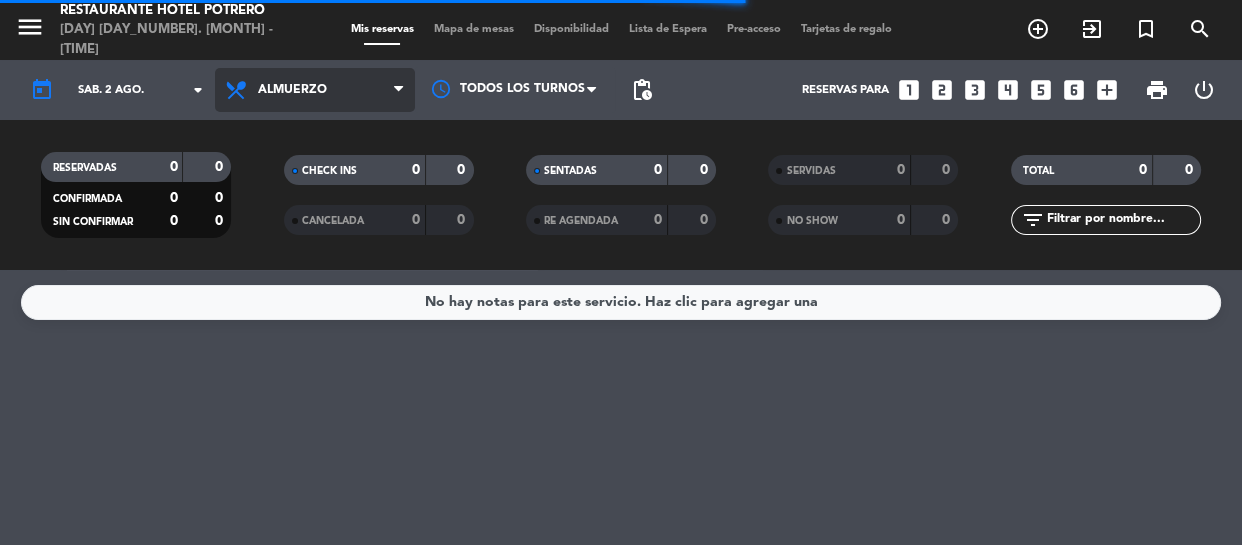 click at bounding box center [404, 90] 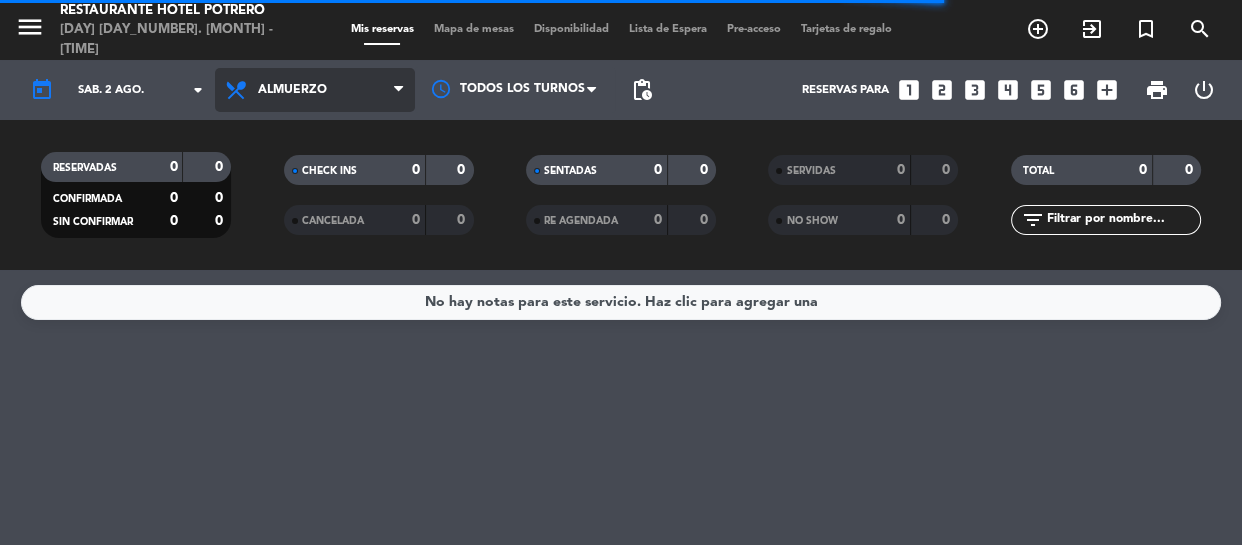 click on "menu  Restaurante Hotel Potrero   [DAY] [DAY_NUMBER]. [MONTH] - [TIME]   Mis reservas   Mapa de mesas   Disponibilidad   Lista de Espera   Pre-acceso   Tarjetas de regalo  add_circle_outline exit_to_app turned_in_not search today    [DAY_ABBR]. [DAY_NUMBER] [MONTH] arrow_drop_down  Todos los servicios  Almuerzo  Cena  Almuerzo  Todos los servicios  Almuerzo  Cena Todos los turnos pending_actions  Reservas para   looks_one   looks_two   looks_3   looks_4   looks_5   looks_6   add_box  print  power_settings_new   RESERVADAS   0   0   CONFIRMADA   0   0   SIN CONFIRMAR   0   0   CHECK INS   0   0   CANCELADA   0   0   SENTADAS   0   0   RE AGENDADA   0   0   SERVIDAS   0   0   NO SHOW   0   0   TOTAL   0   0  filter_list" 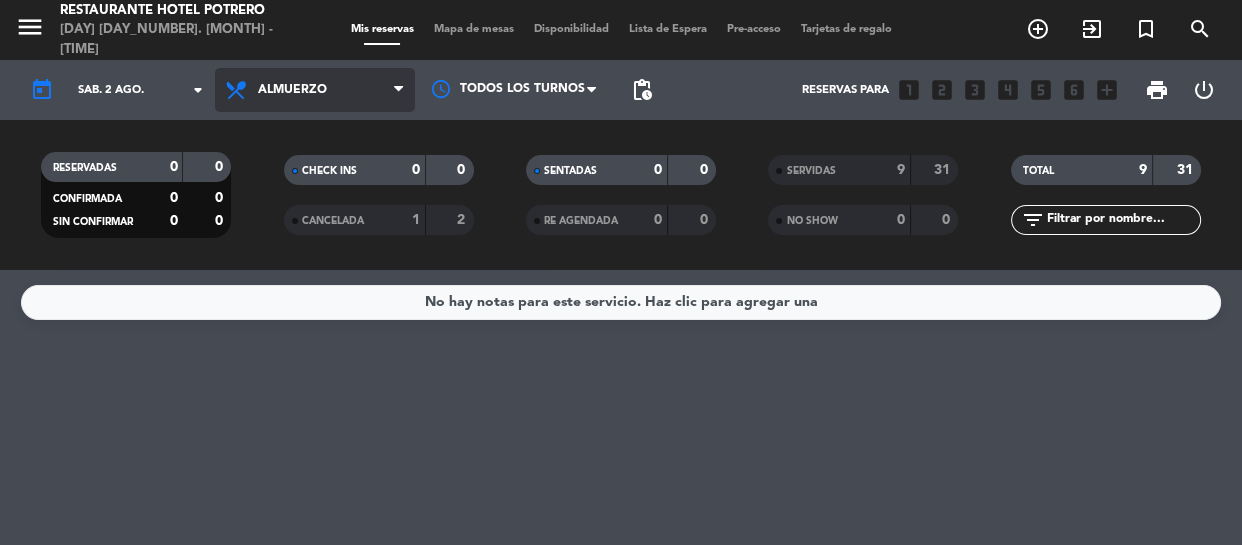 click at bounding box center [398, 90] 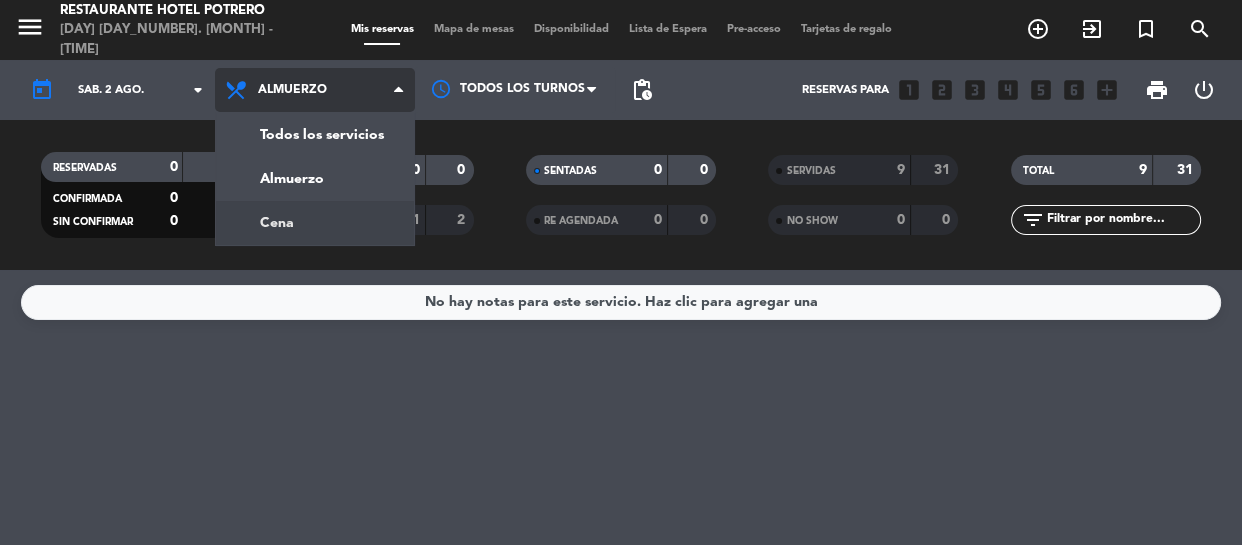 click on "menu  Restaurante Hotel Potrero   [DAY] [DAY_NUMBER]. [MONTH] - [TIME]   Mis reservas   Mapa de mesas   Disponibilidad   Lista de Espera   Pre-acceso   Tarjetas de regalo  add_circle_outline exit_to_app turned_in_not search today    [DAY_ABBR]. [DAY_NUMBER] [MONTH] arrow_drop_down  Todos los servicios  Almuerzo  Cena  Almuerzo  Todos los servicios  Almuerzo  Cena Todos los turnos pending_actions  Reservas para   looks_one   looks_two   looks_3   looks_4   looks_5   looks_6   add_box  print  power_settings_new   RESERVADAS   0   0   CONFIRMADA   0   0   SIN CONFIRMAR   0   0   CHECK INS   0   0   CANCELADA   1   2   SENTADAS   0   0   RE AGENDADA   0   0   SERVIDAS   9   31   NO SHOW   0   0   TOTAL   9   31  filter_list" 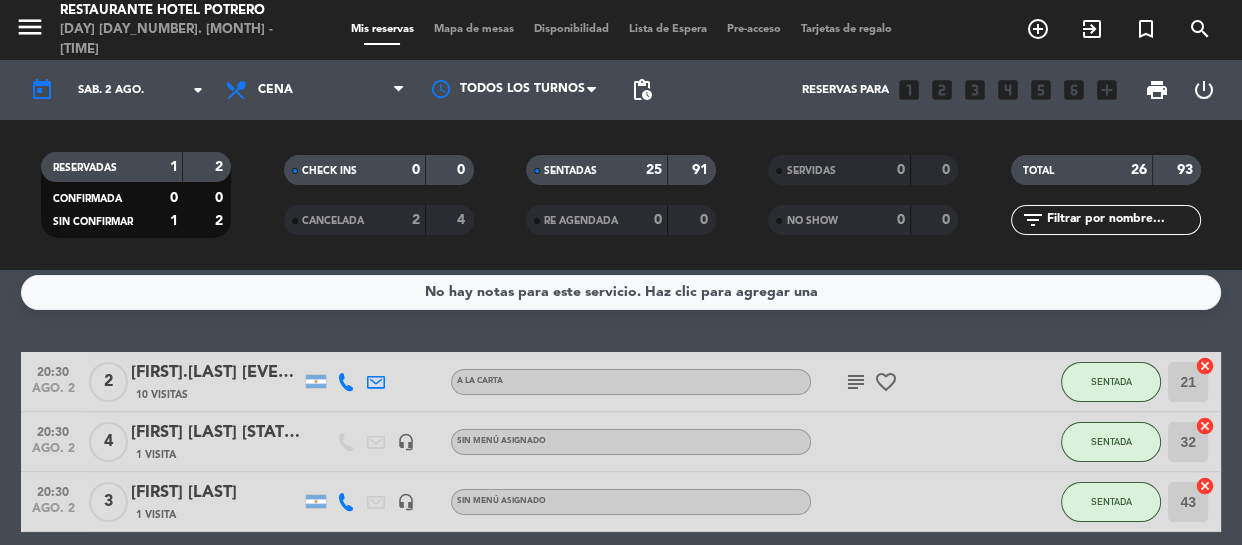 scroll, scrollTop: 0, scrollLeft: 0, axis: both 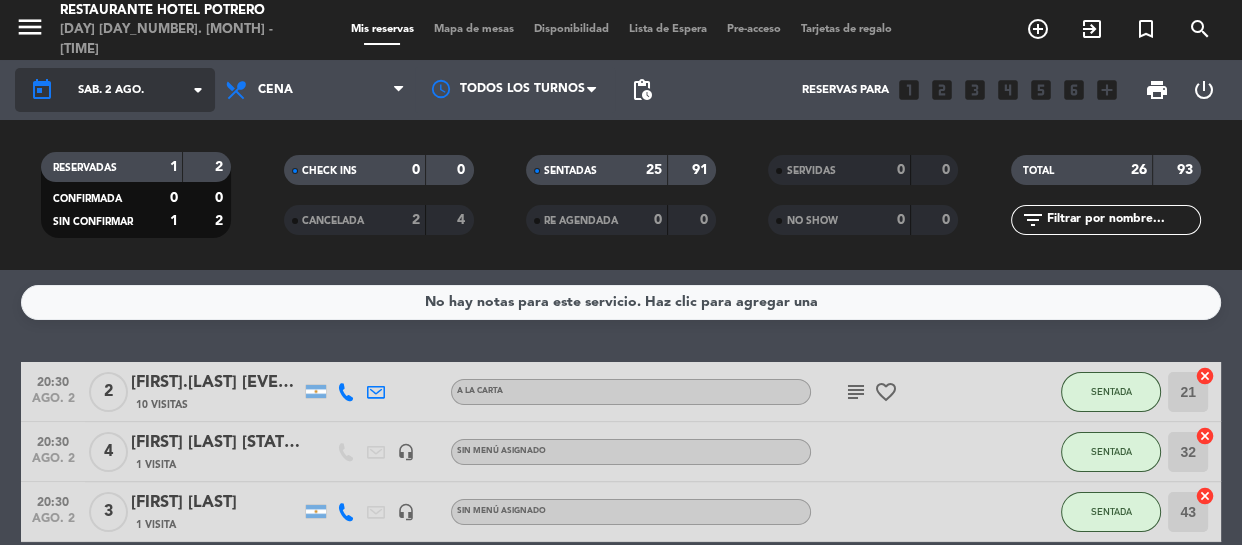 click on "today" 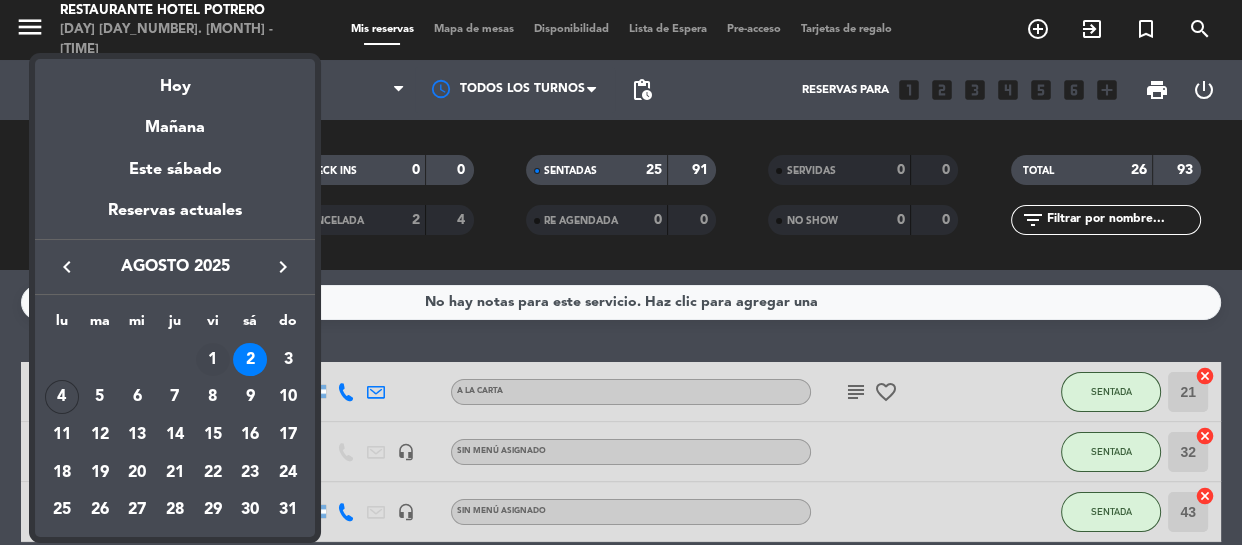click on "1" at bounding box center [213, 360] 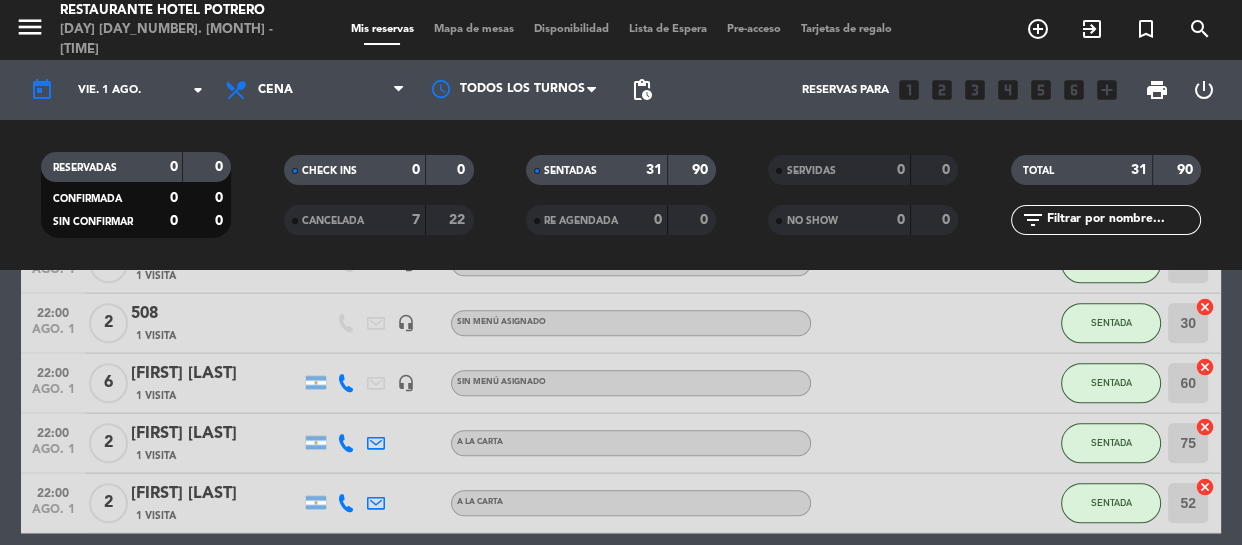 scroll, scrollTop: 1818, scrollLeft: 0, axis: vertical 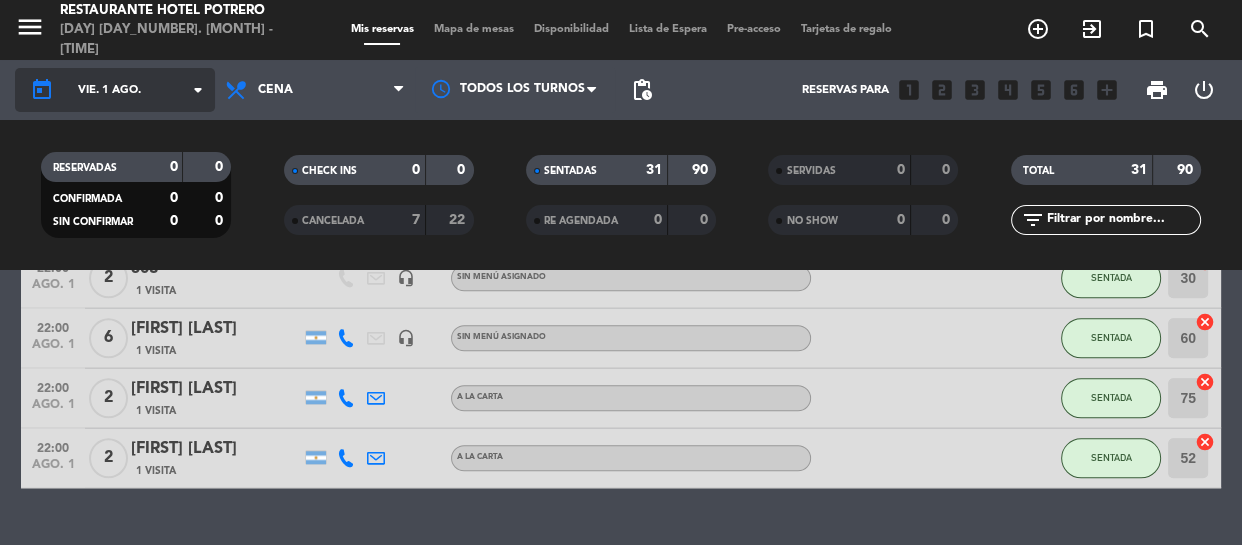 click on "today" 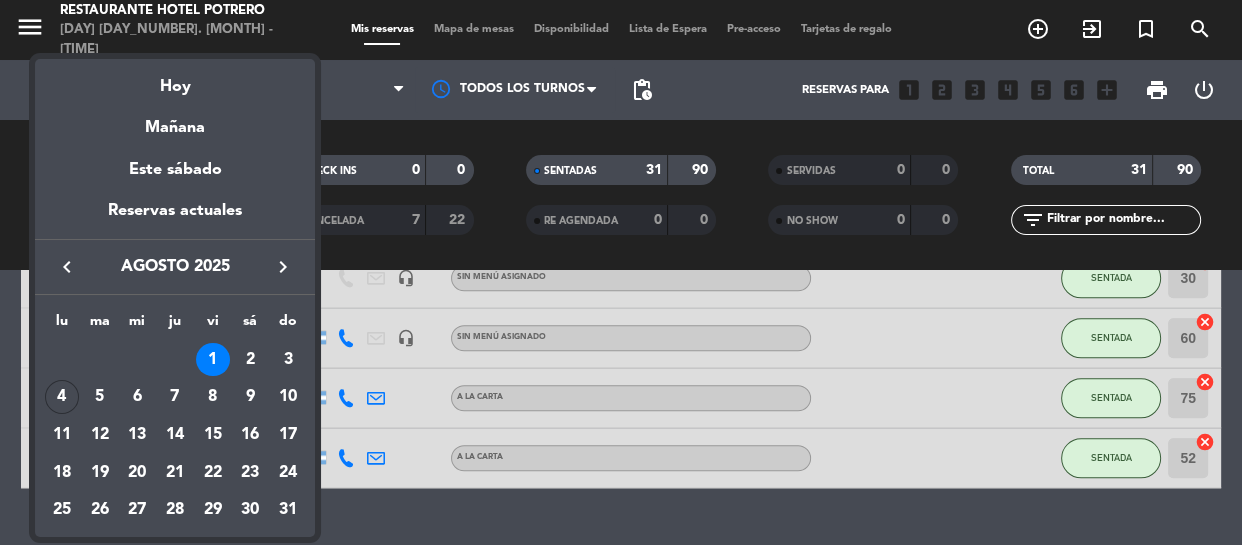 click on "keyboard_arrow_left" at bounding box center (67, 267) 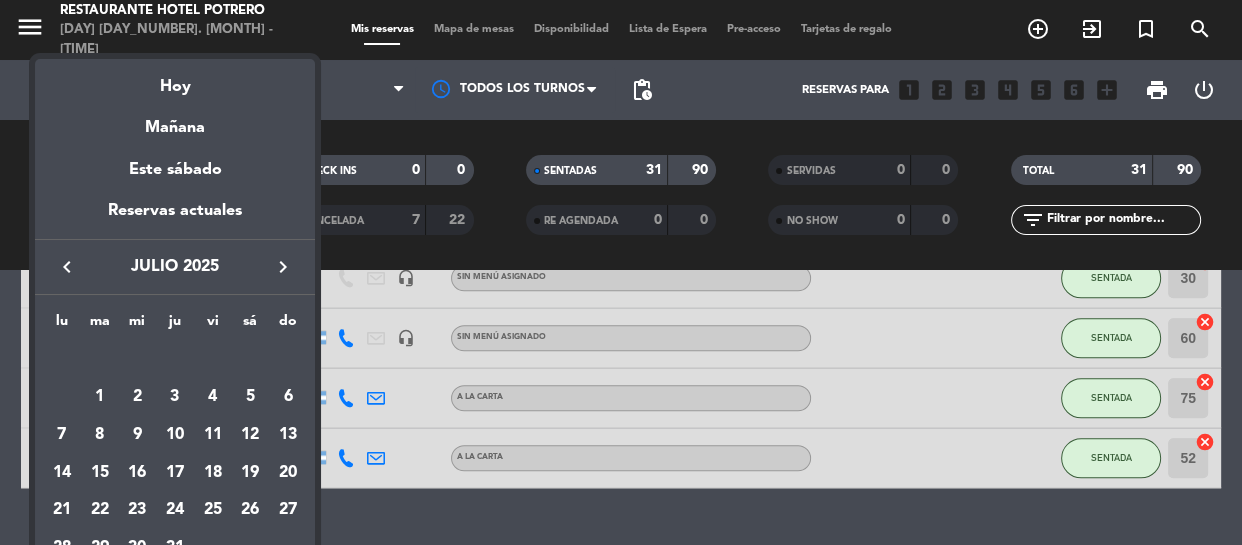 drag, startPoint x: 28, startPoint y: 360, endPoint x: 25, endPoint y: 390, distance: 30.149628 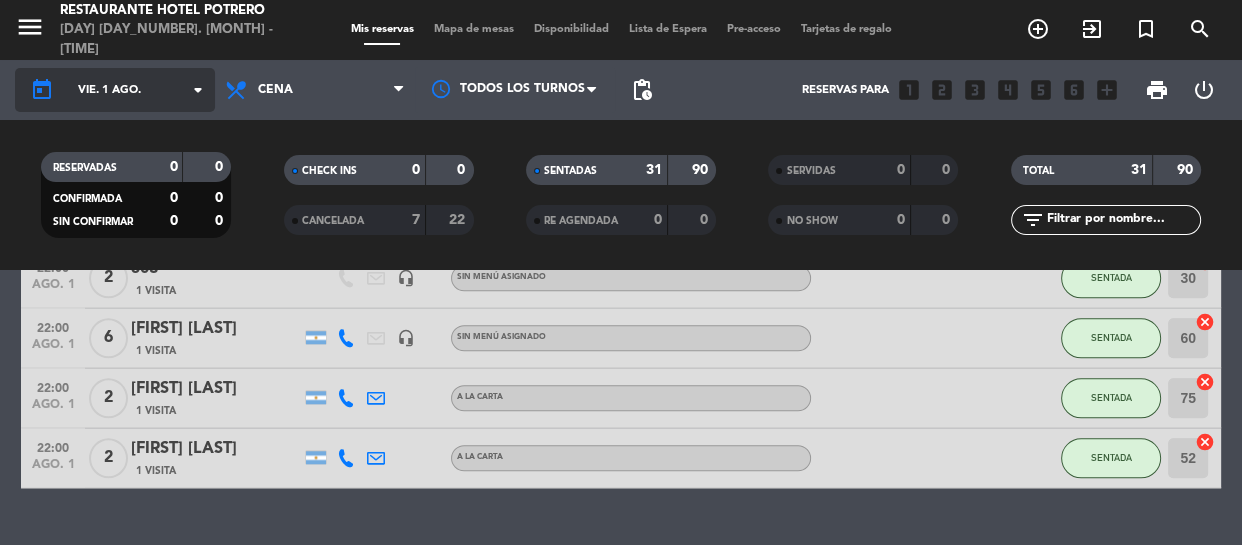 click on "today" 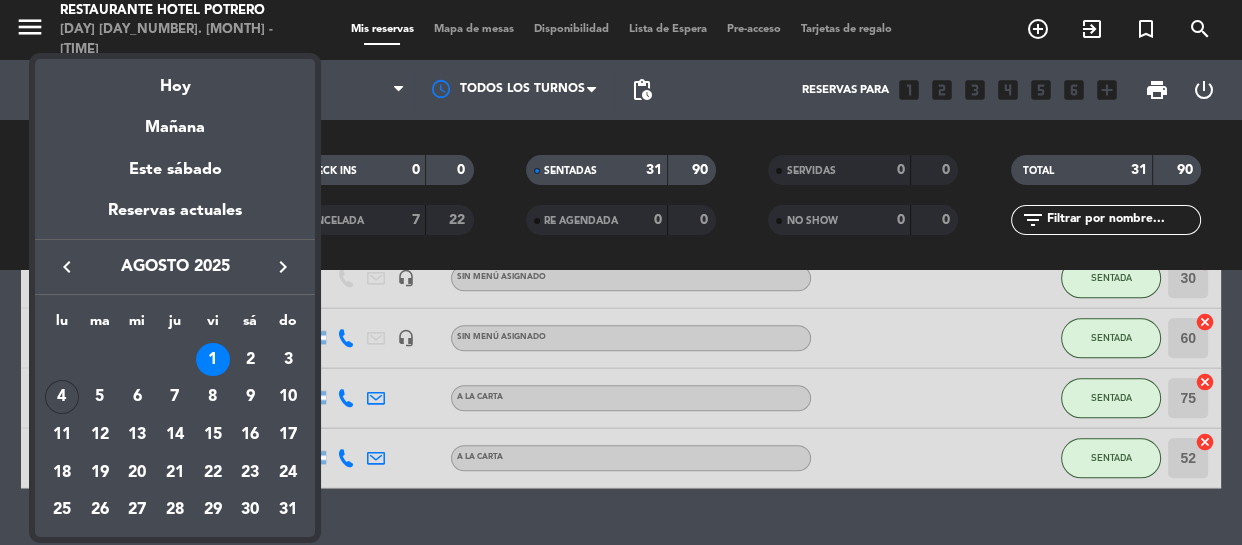 drag, startPoint x: 22, startPoint y: 439, endPoint x: 22, endPoint y: 510, distance: 71 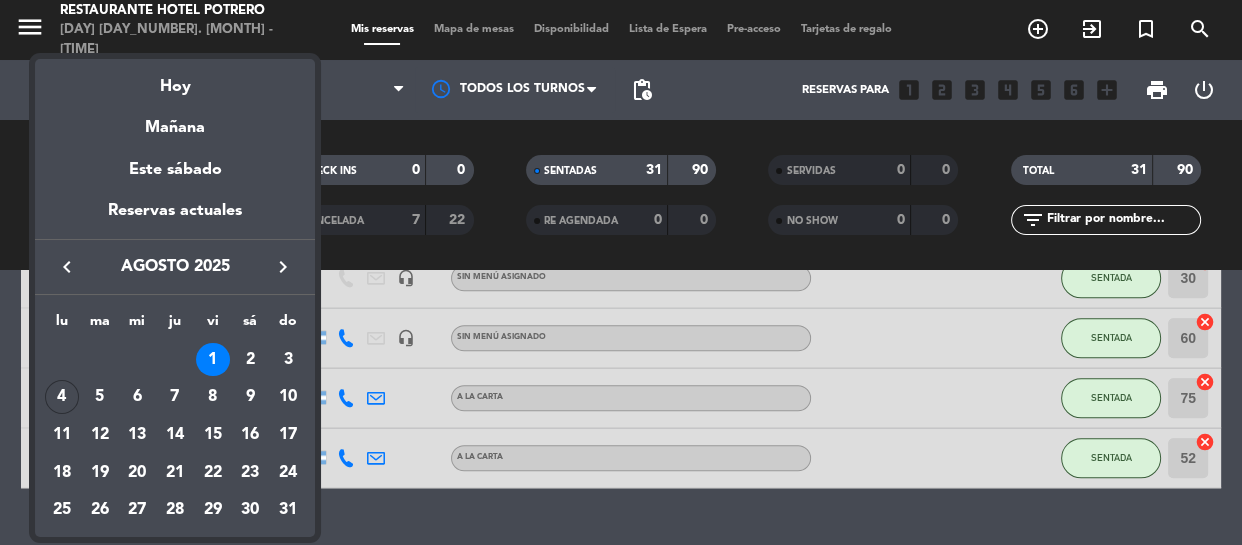 click at bounding box center [621, 272] 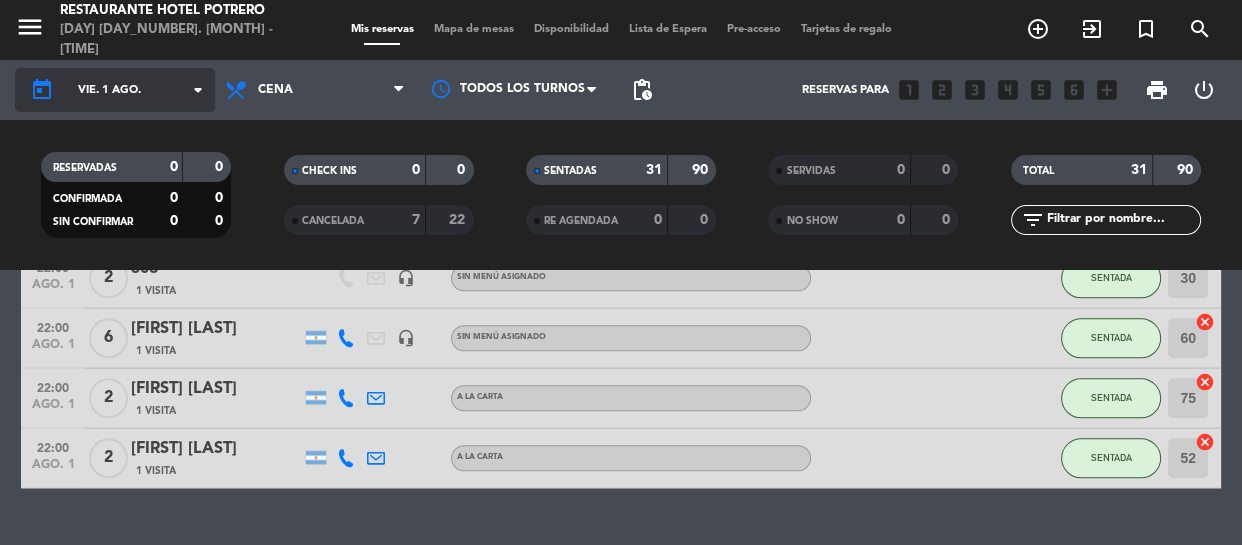 click on "today" 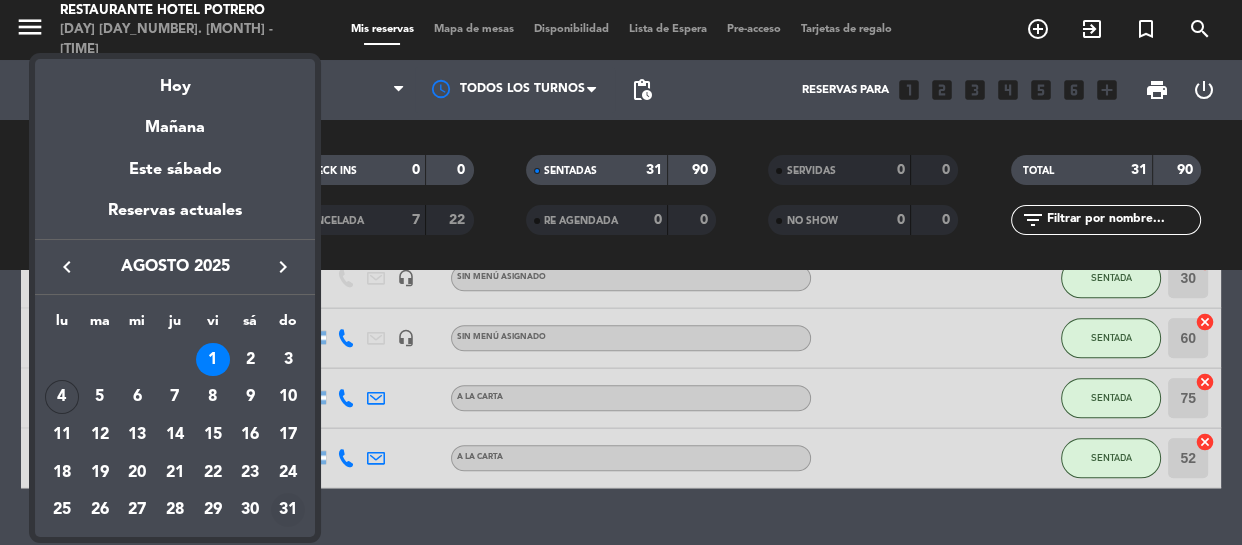 click on "31" at bounding box center (288, 510) 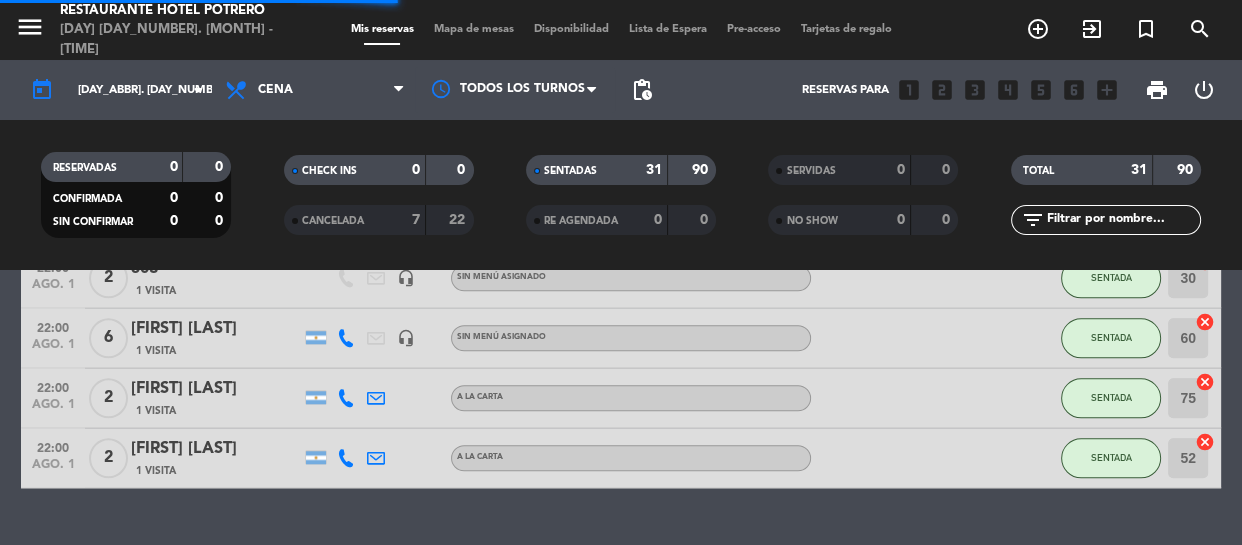 scroll, scrollTop: 0, scrollLeft: 0, axis: both 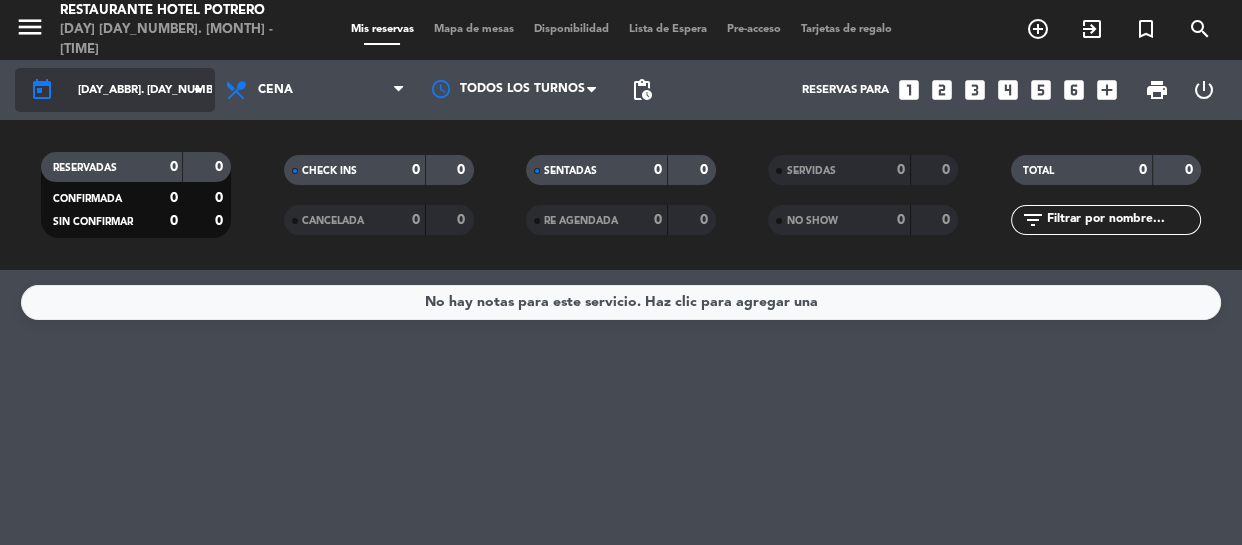 click on "today" 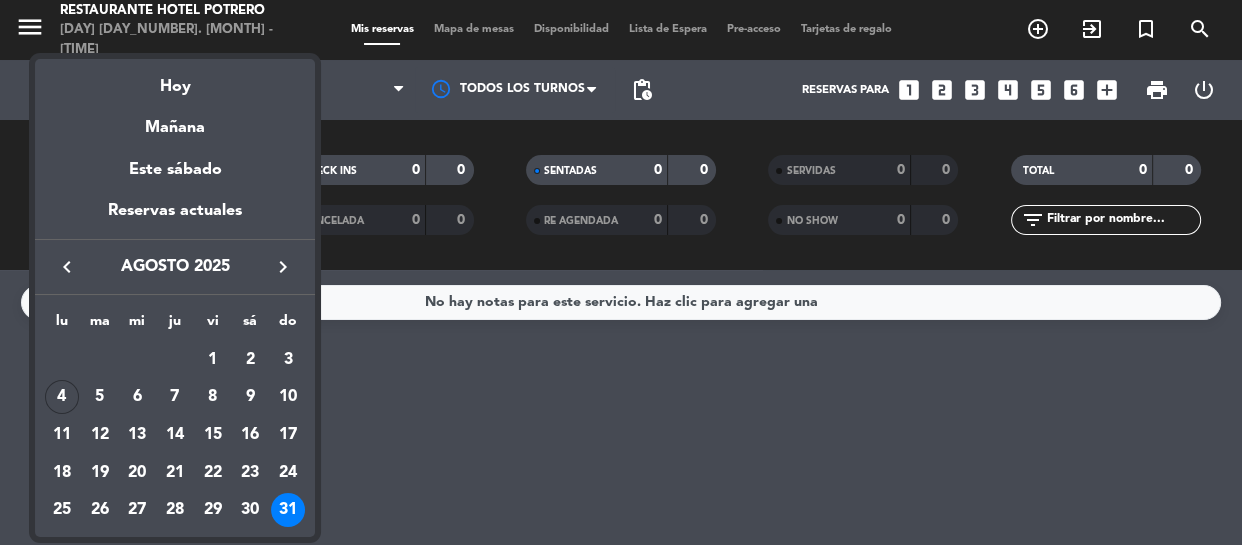 click on "keyboard_arrow_left" at bounding box center [67, 267] 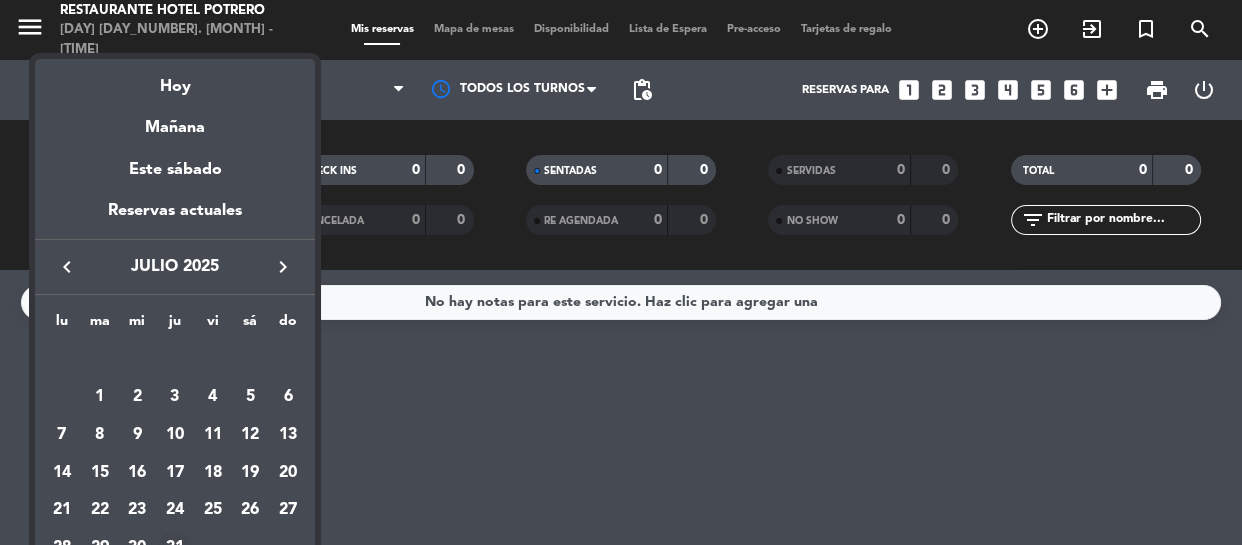 click on "31" at bounding box center [175, 548] 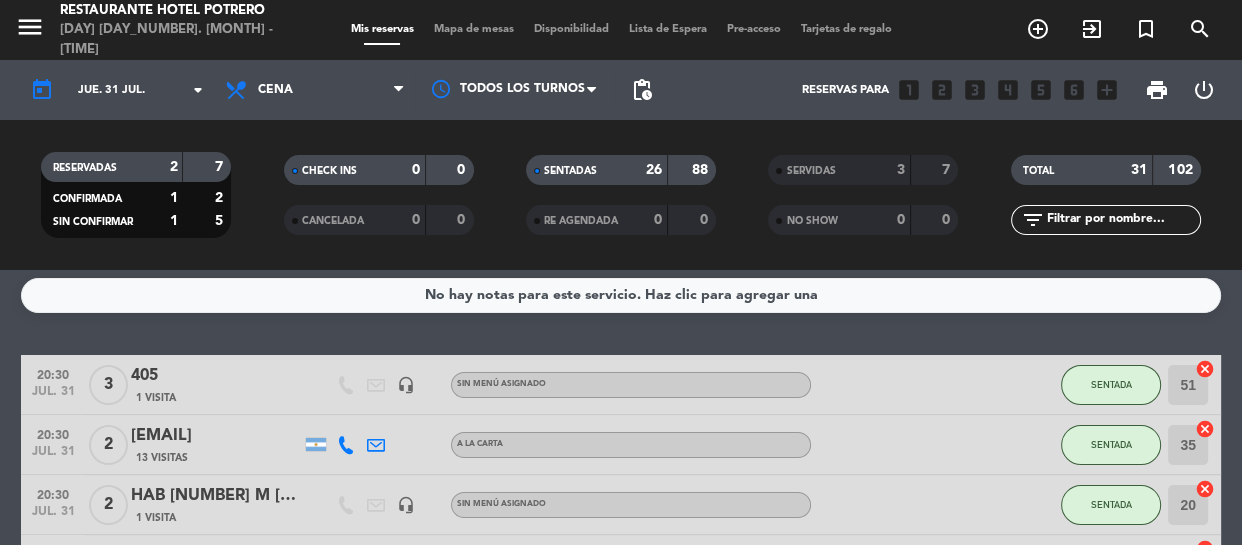 scroll, scrollTop: 0, scrollLeft: 0, axis: both 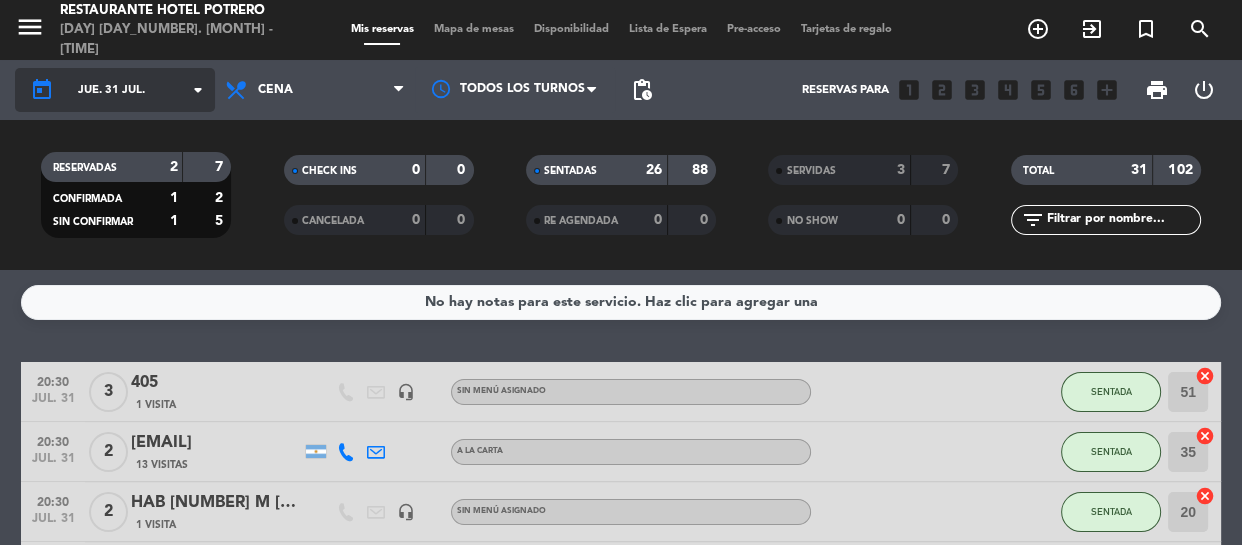 click on "today" 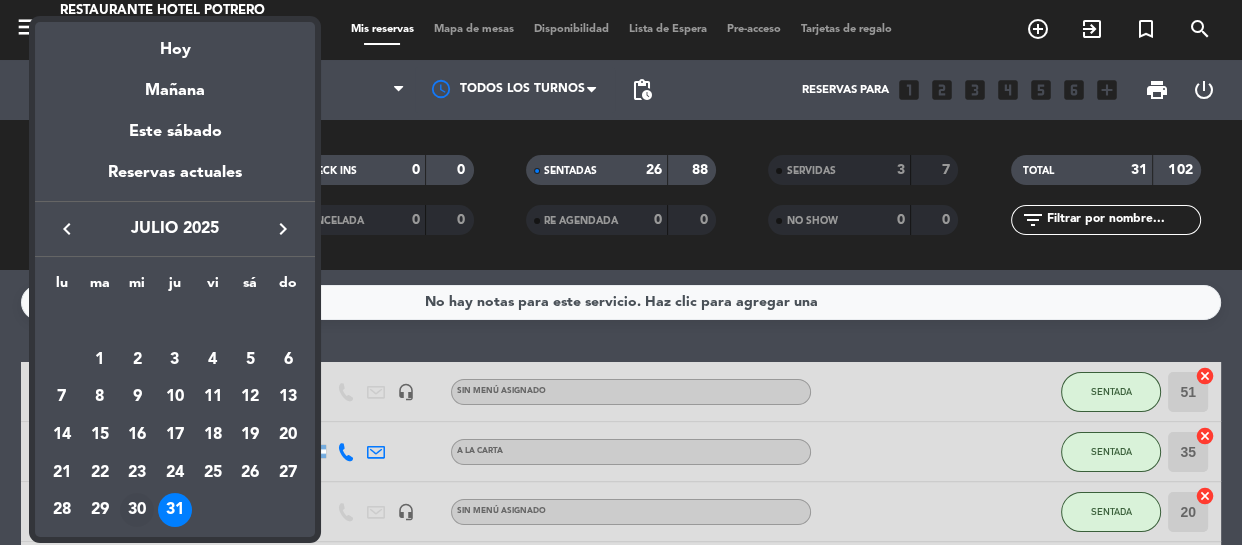 click on "30" at bounding box center [137, 510] 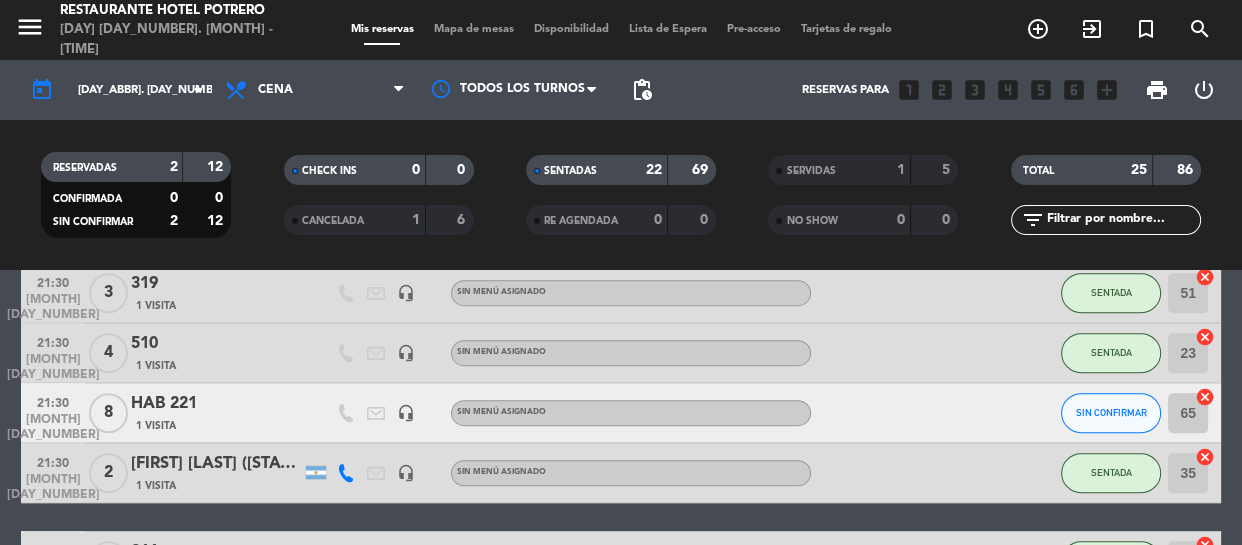 scroll, scrollTop: 1181, scrollLeft: 0, axis: vertical 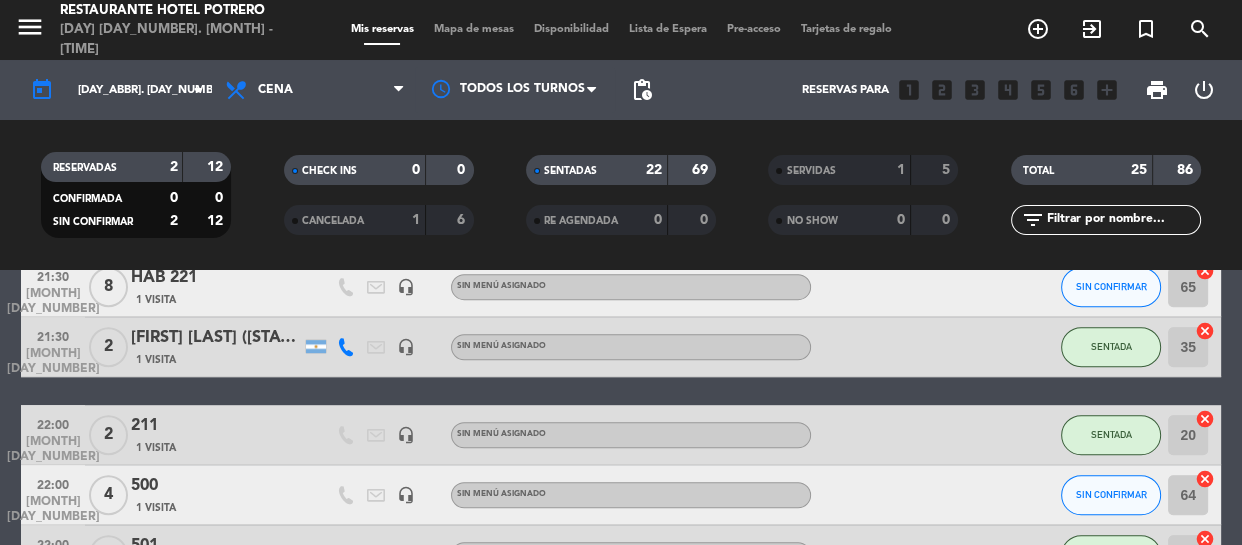 click on "1 Visita" 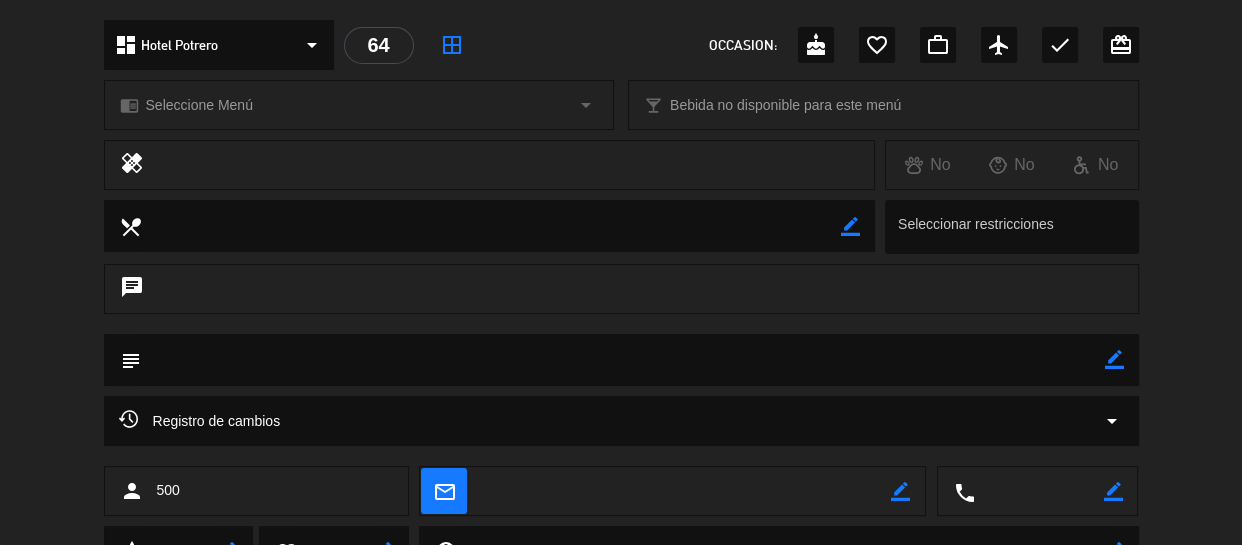 scroll, scrollTop: 311, scrollLeft: 0, axis: vertical 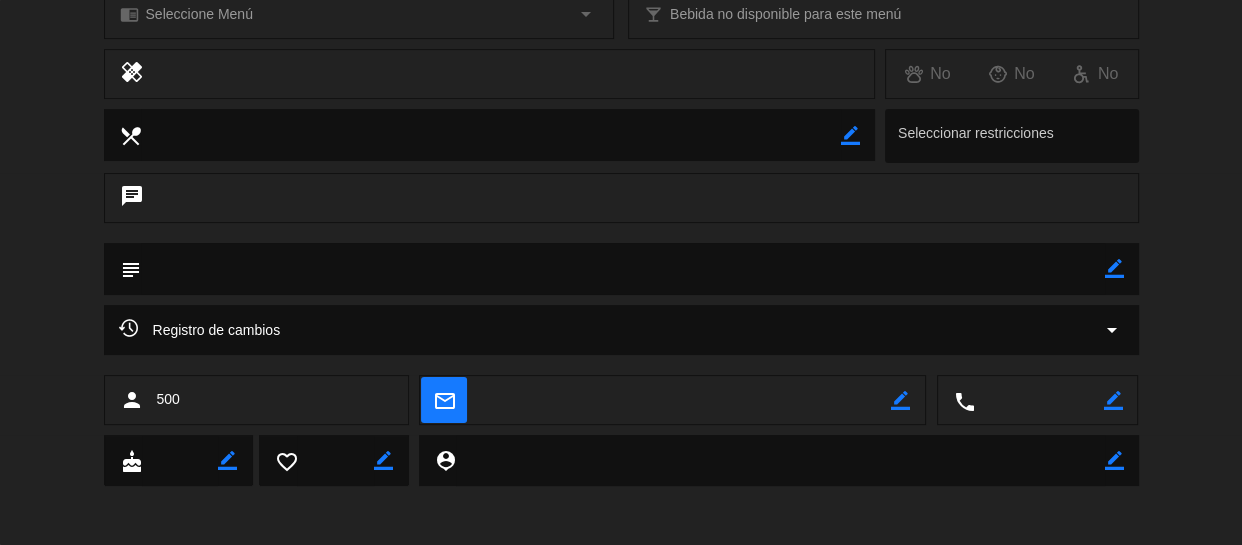click on "500" 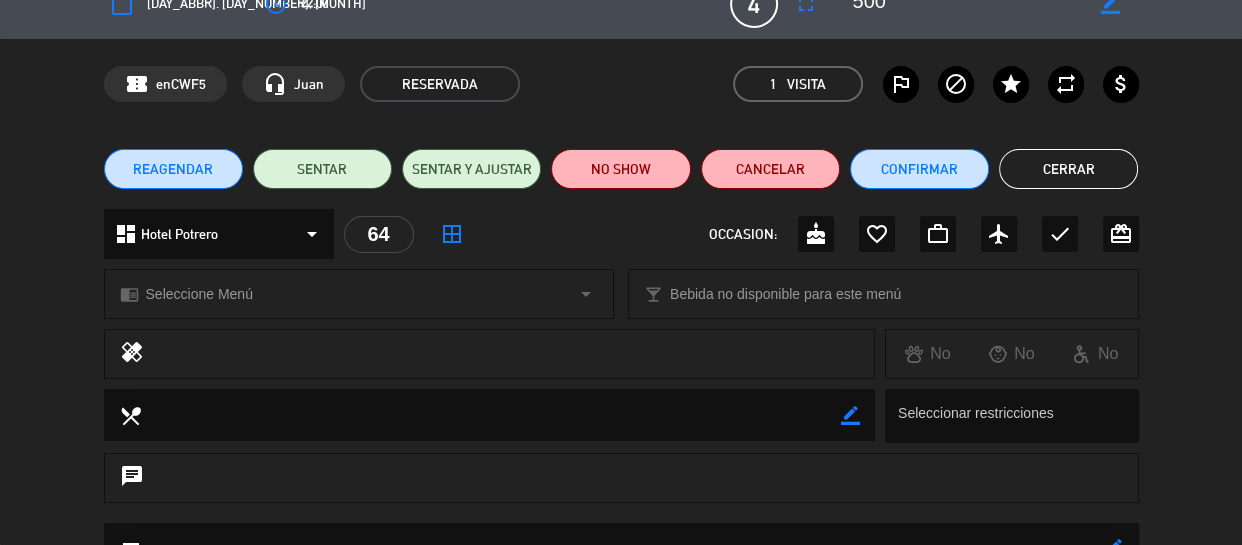 scroll, scrollTop: 0, scrollLeft: 0, axis: both 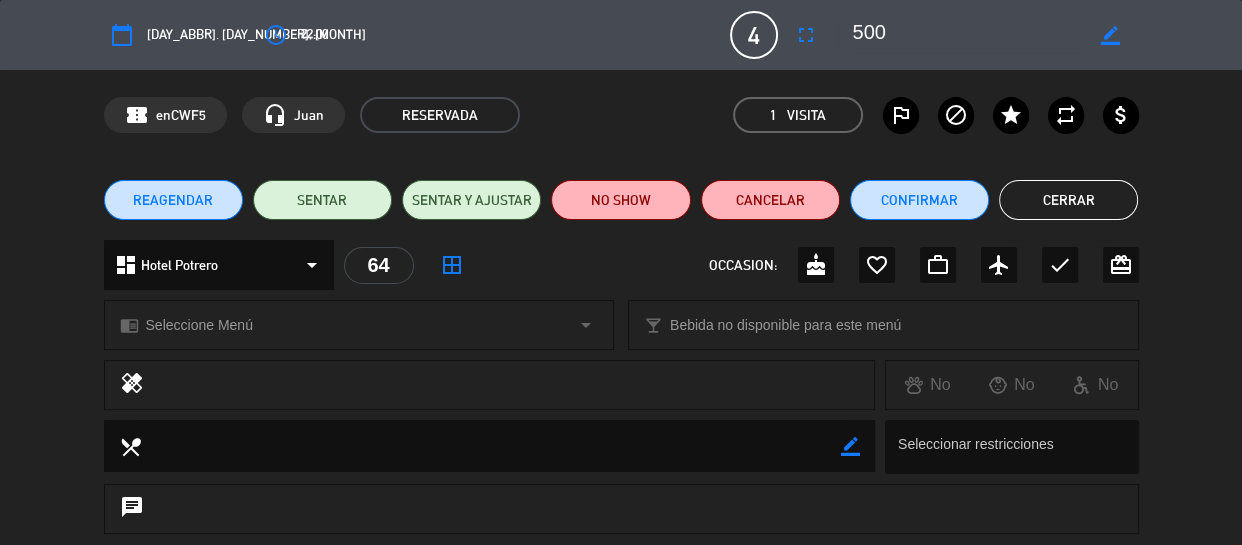 click on "Cerrar" 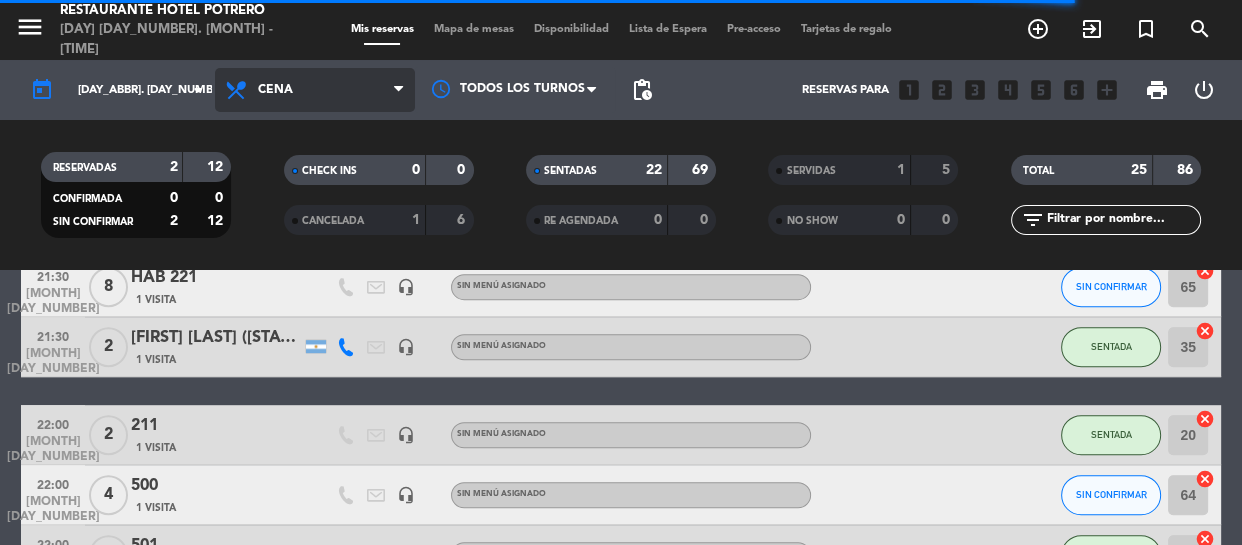 click at bounding box center [398, 90] 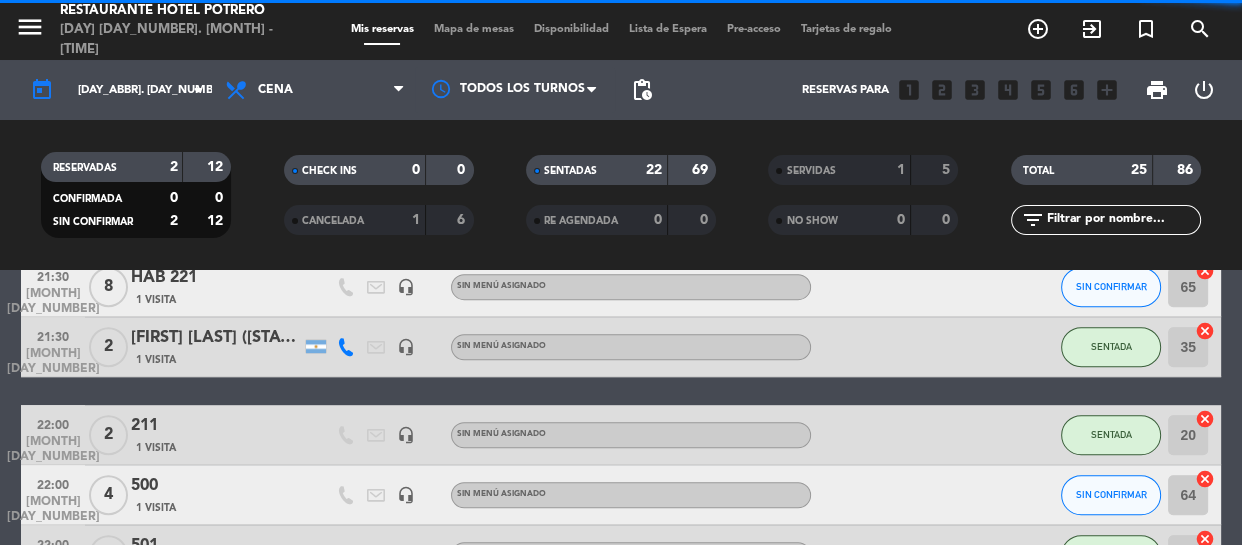 click on "CHECK INS" 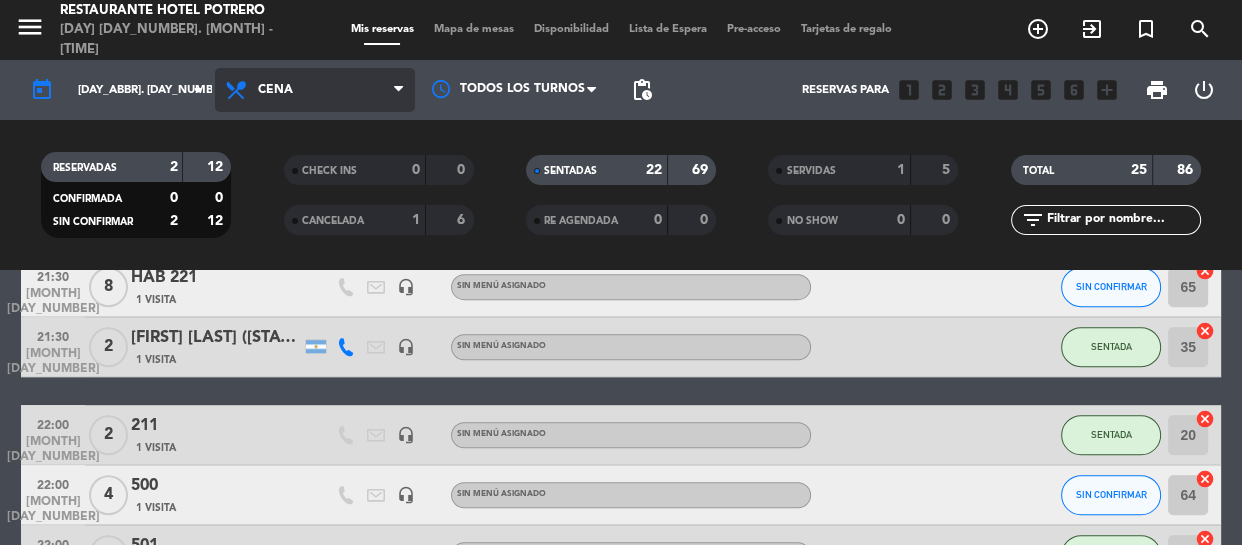 click at bounding box center (398, 90) 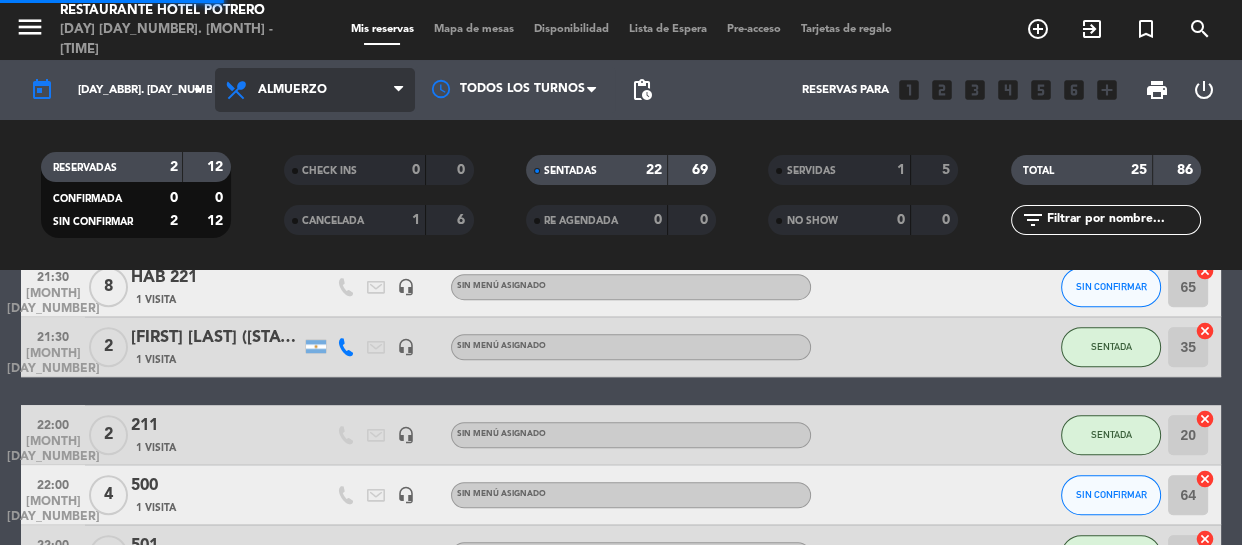 click on "menu  Restaurante Hotel Potrero   [DAY] [DAY_NUMBER]. [MONTH] - [TIME]   Mis reservas   Mapa de mesas   Disponibilidad   Lista de Espera   Pre-acceso   Tarjetas de regalo  add_circle_outline exit_to_app turned_in_not search today    [DAY_ABBR]. [DAY_NUMBER] [MONTH] arrow_drop_down  Todos los servicios  Almuerzo  Cena  Almuerzo  Todos los servicios  Almuerzo  Cena Todos los turnos pending_actions  Reservas para   looks_one   looks_two   looks_3   looks_4   looks_5   looks_6   add_box  print  power_settings_new   RESERVADAS   2   12   CONFIRMADA   0   0   SIN CONFIRMAR   2   12   CHECK INS   0   0   CANCELADA   1   6   SENTADAS   22   69   RE AGENDADA   0   0   SERVIDAS   1   5   NO SHOW   0   0   TOTAL   25   86  filter_list" 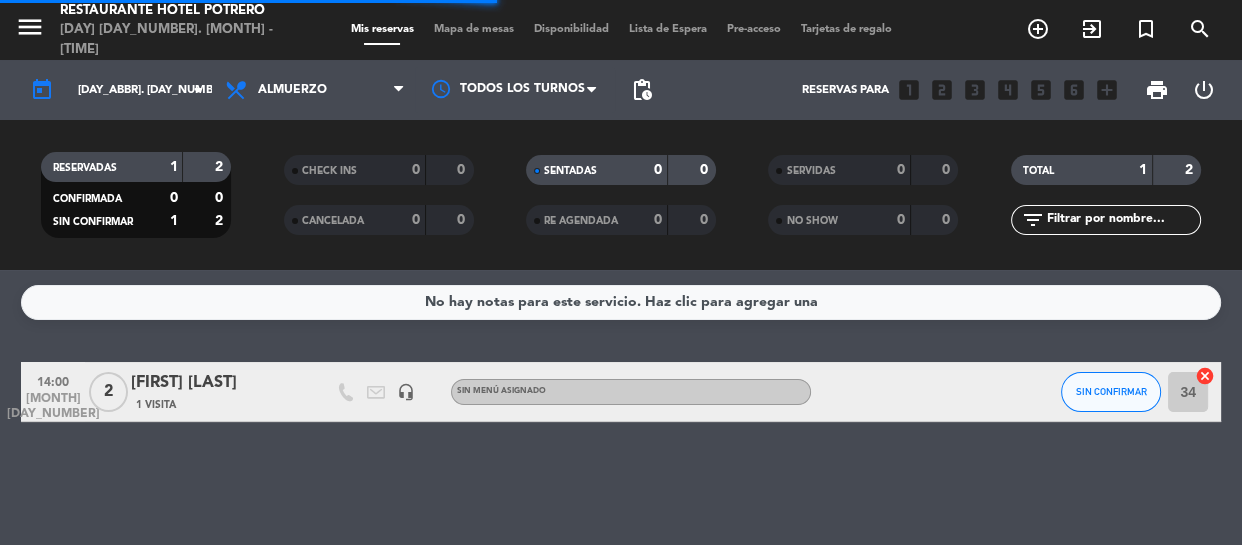 scroll, scrollTop: 0, scrollLeft: 0, axis: both 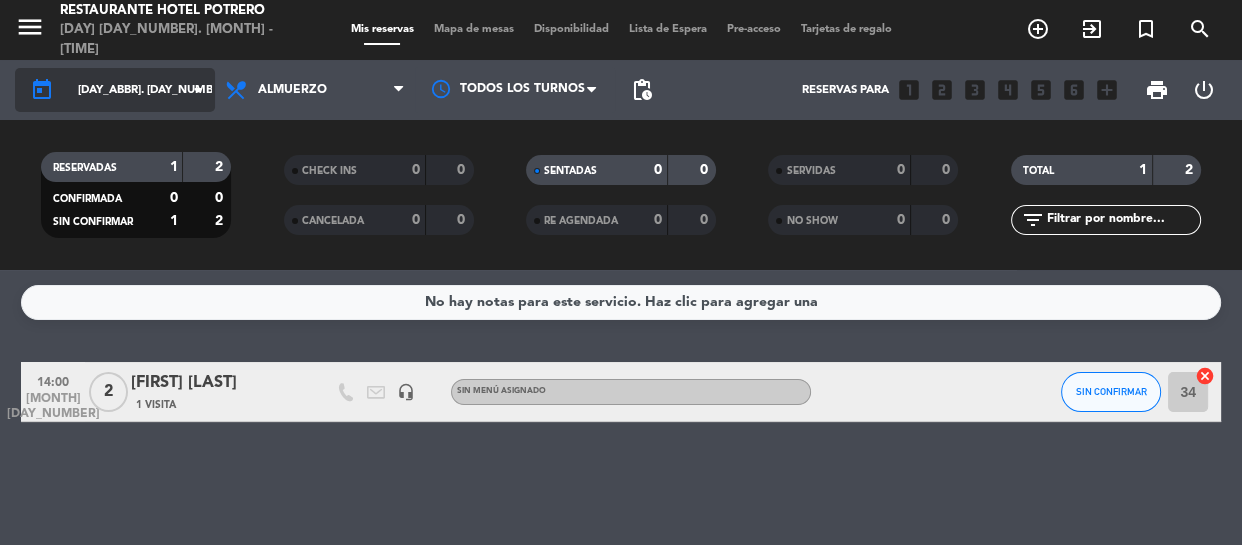 click on "arrow_drop_down" 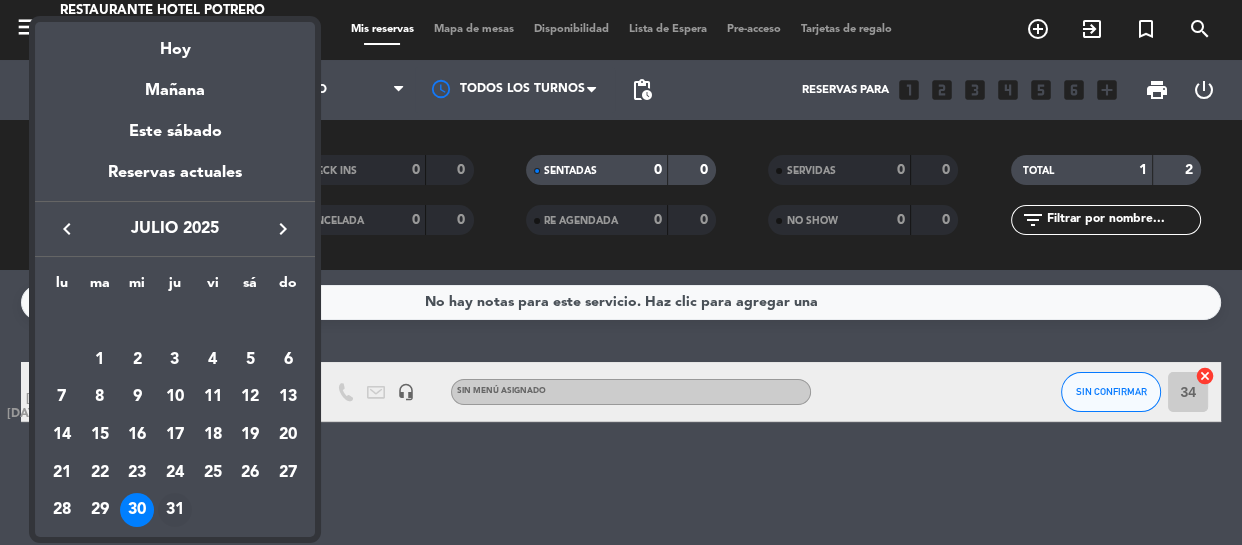 click on "31" at bounding box center [175, 510] 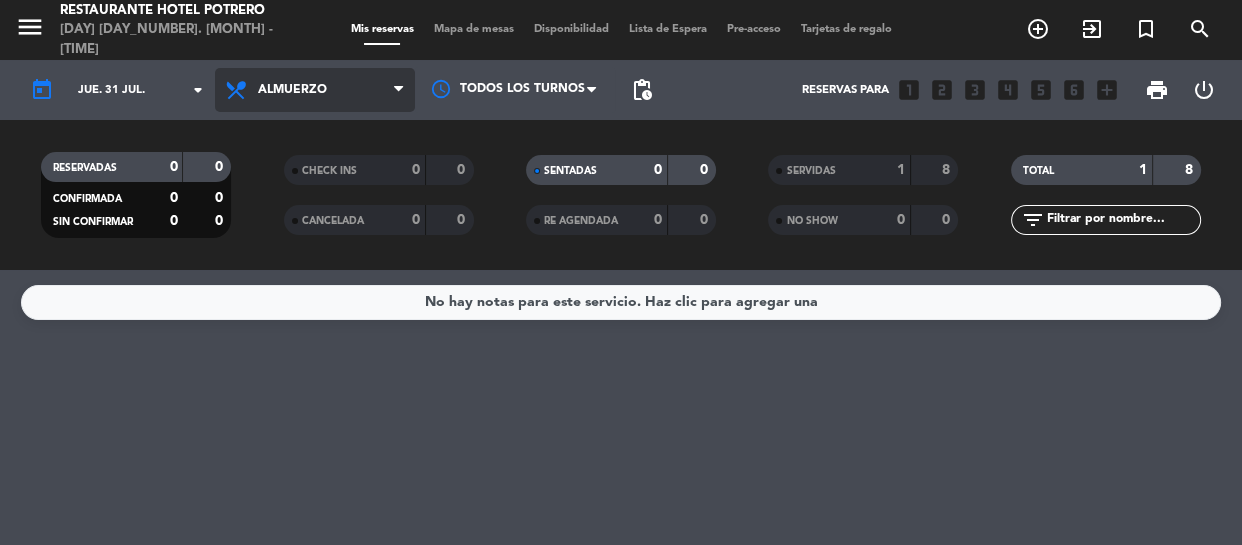 click at bounding box center (404, 90) 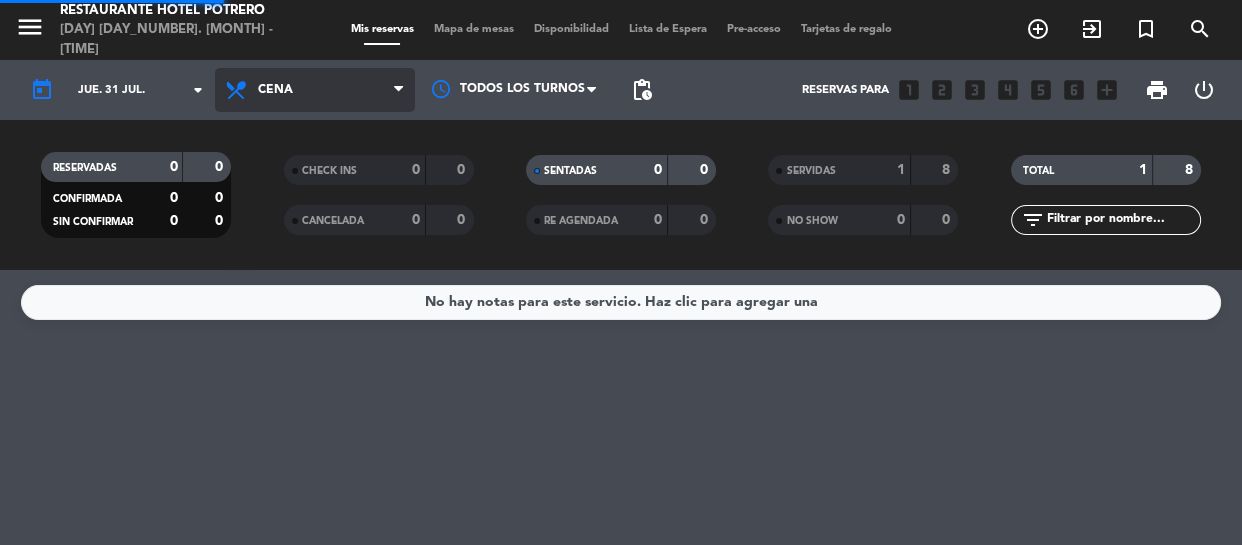 click on "menu  Restaurante Hotel Potrero   [DAY] [DAY_NUMBER]. [MONTH] - [TIME]   Mis reservas   Mapa de mesas   Disponibilidad   Lista de Espera   Pre-acceso   Tarjetas de regalo  add_circle_outline exit_to_app turned_in_not search today    [DAY_ABBR]. [DAY_NUMBER] [MONTH] arrow_drop_down  Todos los servicios  Almuerzo  Cena  Cena  Todos los servicios  Almuerzo  Cena Todos los turnos pending_actions  Reservas para   looks_one   looks_two   looks_3   looks_4   looks_5   looks_6   add_box  print  power_settings_new   RESERVADAS   0   0   CONFIRMADA   0   0   SIN CONFIRMAR   0   0   CHECK INS   0   0   CANCELADA   0   0   SENTADAS   0   0   RE AGENDADA   0   0   SERVIDAS   1   8   NO SHOW   0   0   TOTAL   1   8  filter_list" 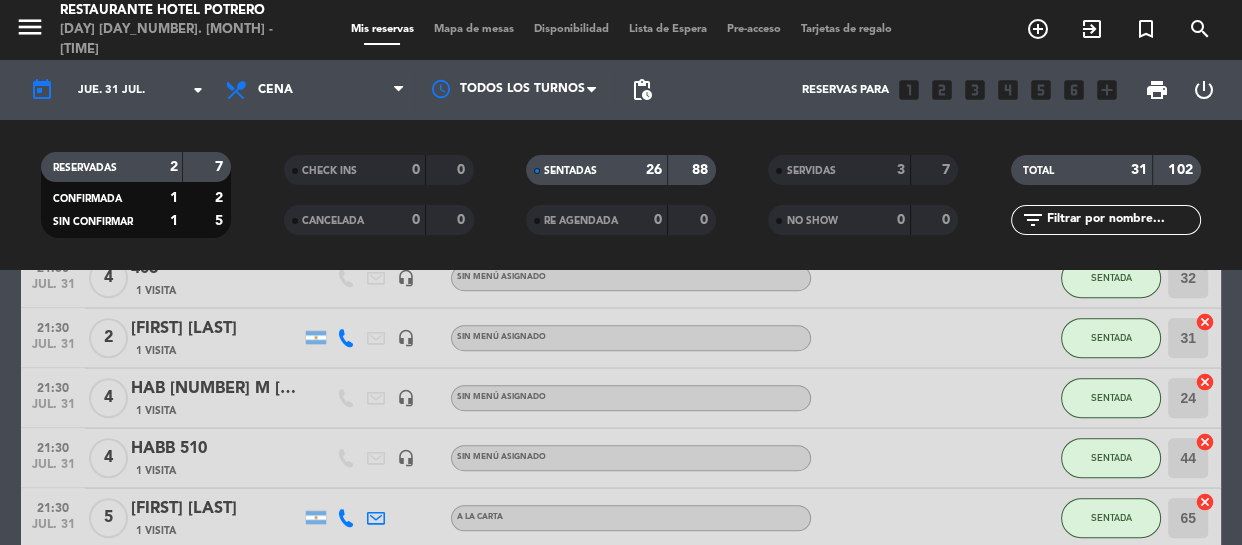 scroll, scrollTop: 981, scrollLeft: 0, axis: vertical 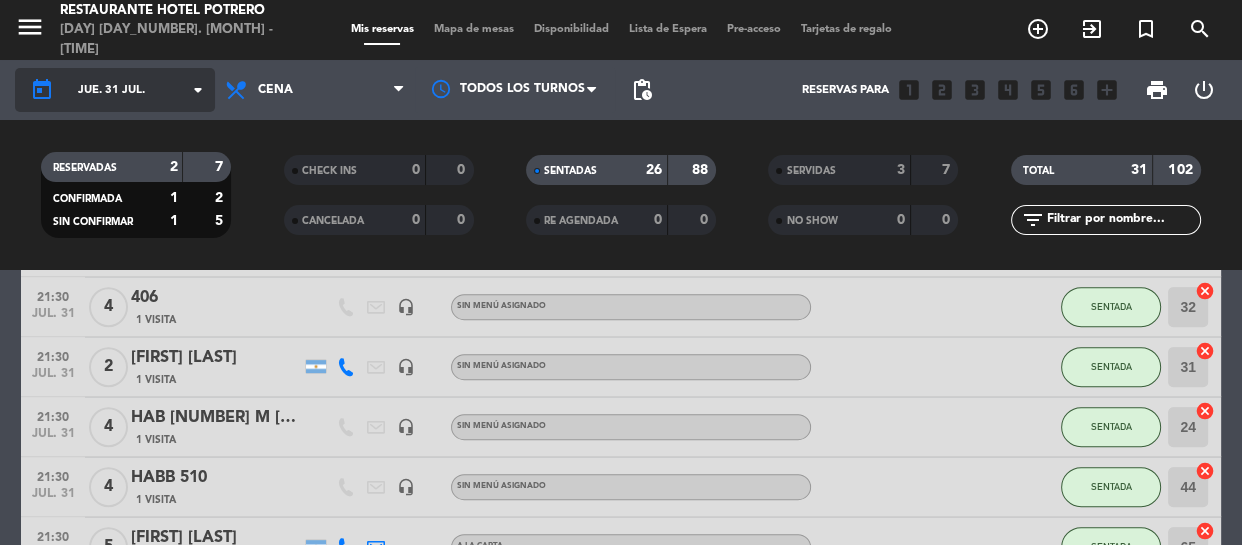 click on "today" 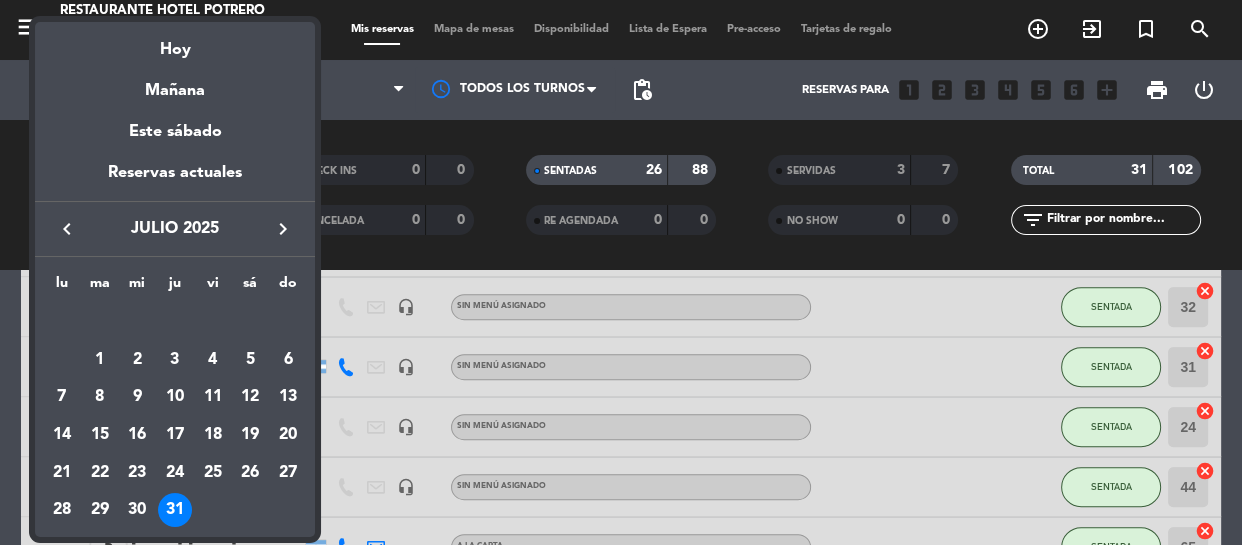 click on "keyboard_arrow_right" at bounding box center (283, 229) 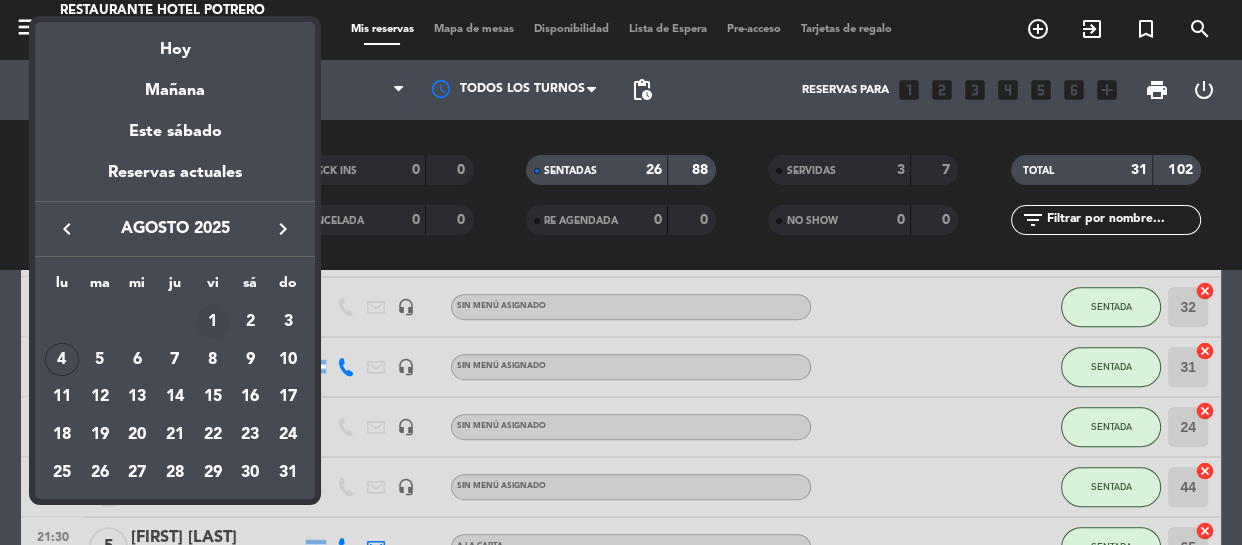 click on "1" at bounding box center [213, 322] 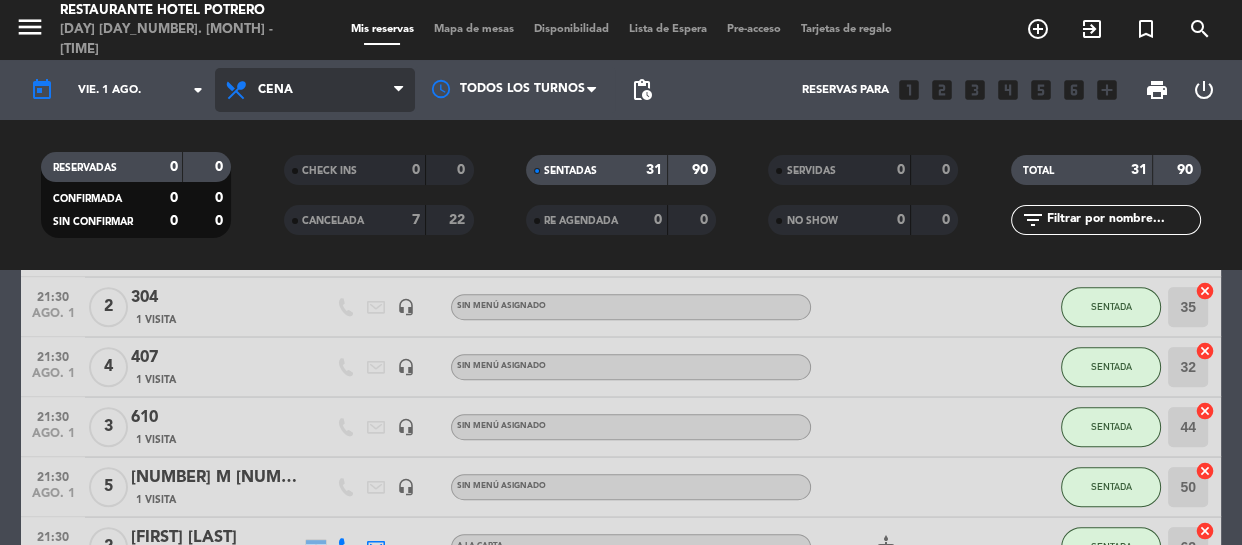 click at bounding box center [398, 90] 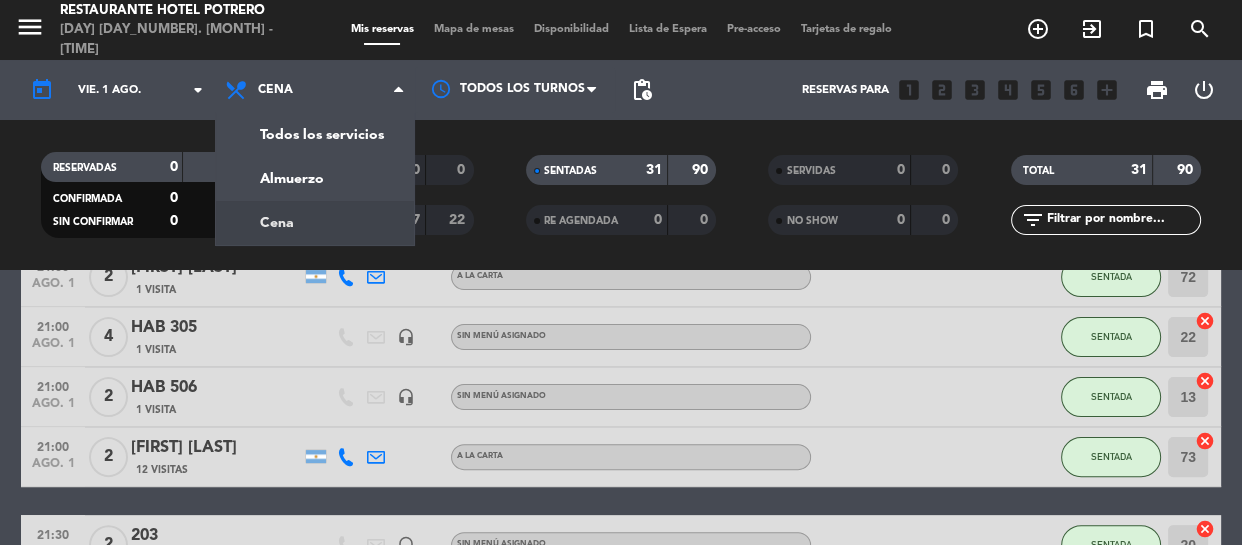 scroll, scrollTop: 680, scrollLeft: 0, axis: vertical 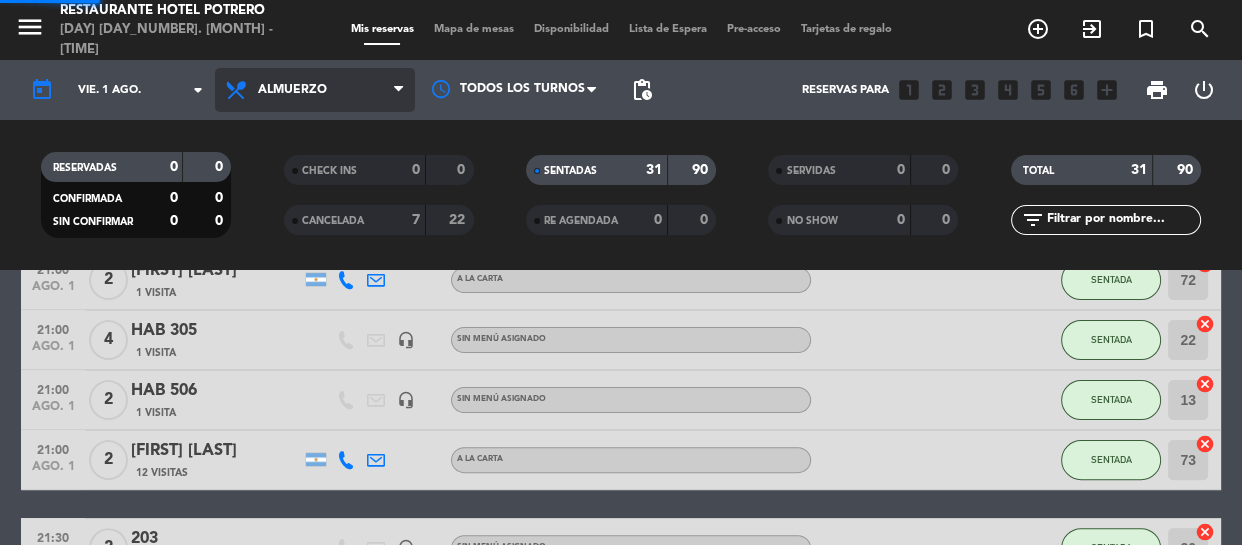 click on "menu  Restaurante Hotel Potrero   [DAY] [DAY_NUMBER]. [MONTH] - [TIME]   Mis reservas   Mapa de mesas   Disponibilidad   Lista de Espera   Pre-acceso   Tarjetas de regalo  add_circle_outline exit_to_app turned_in_not search today    [DAY_ABBR]. [DAY_NUMBER] [MONTH] arrow_drop_down  Todos los servicios  Almuerzo  Cena  Almuerzo  Todos los servicios  Almuerzo  Cena Todos los turnos pending_actions  Reservas para   looks_one   looks_two   looks_3   looks_4   looks_5   looks_6   add_box  print  power_settings_new   RESERVADAS   0   0   CONFIRMADA   0   0   SIN CONFIRMAR   0   0   CHECK INS   0   0   CANCELADA   7   22   SENTADAS   31   90   RE AGENDADA   0   0   SERVIDAS   0   0   NO SHOW   0   0   TOTAL   31   90  filter_list" 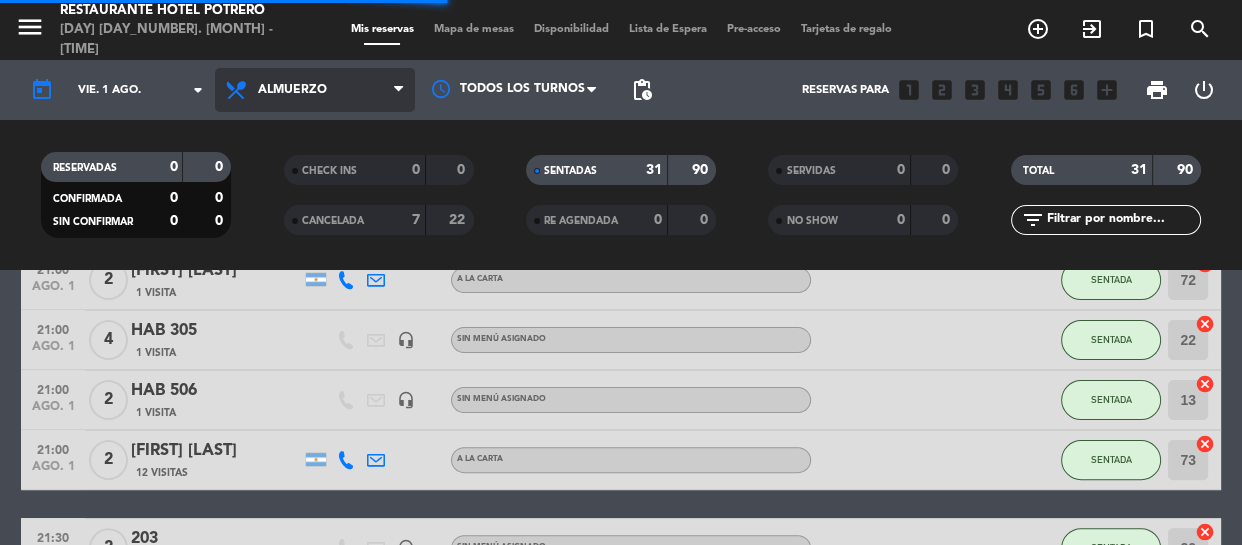 scroll, scrollTop: 0, scrollLeft: 0, axis: both 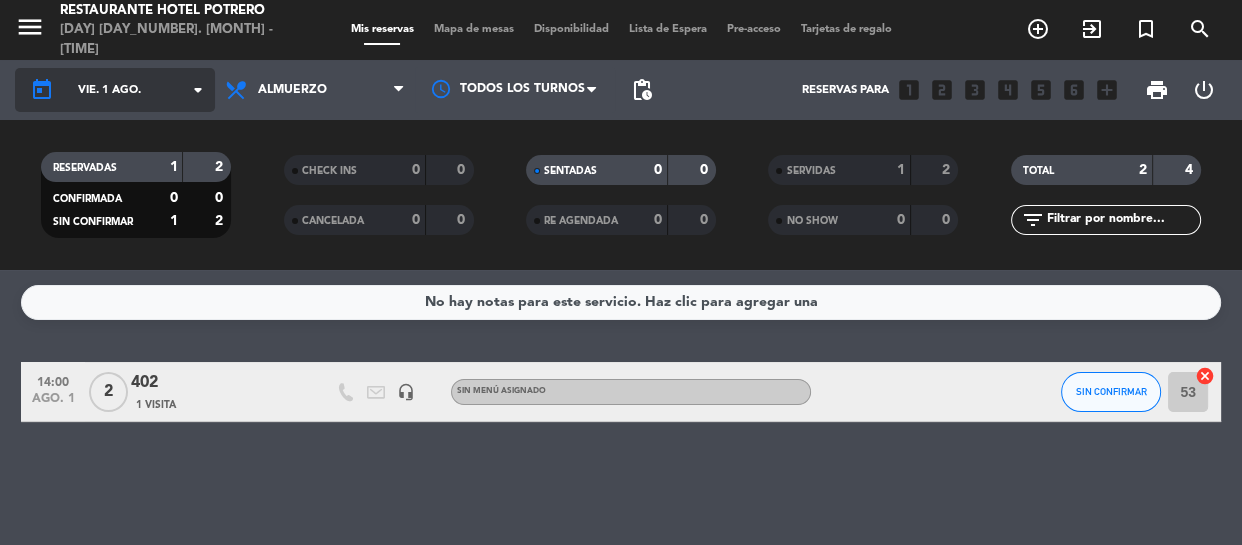 click on "today" 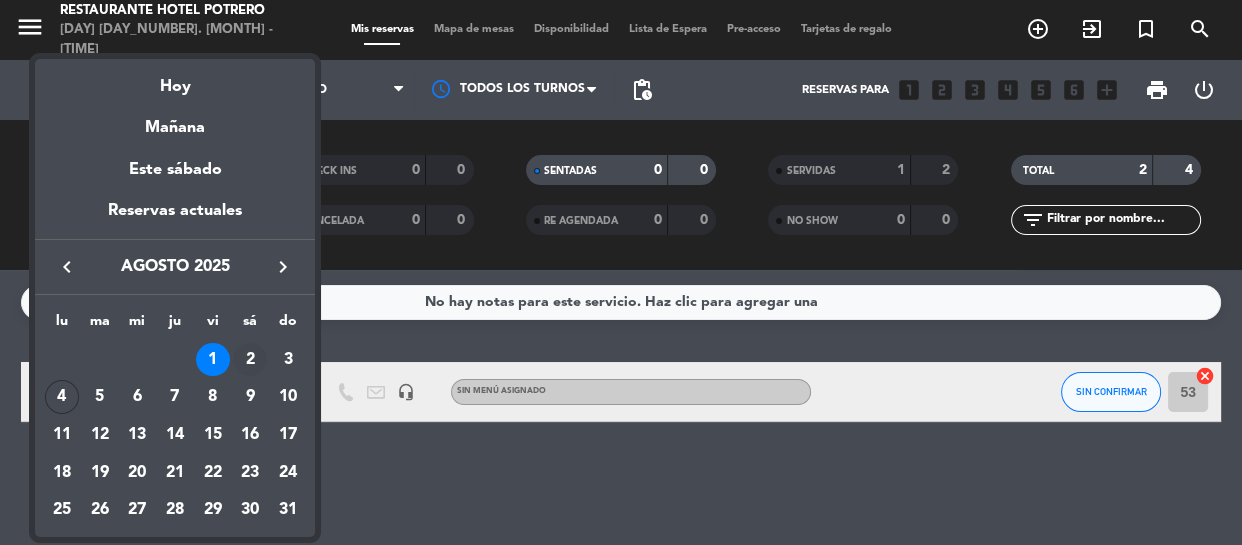 click on "2" at bounding box center [250, 360] 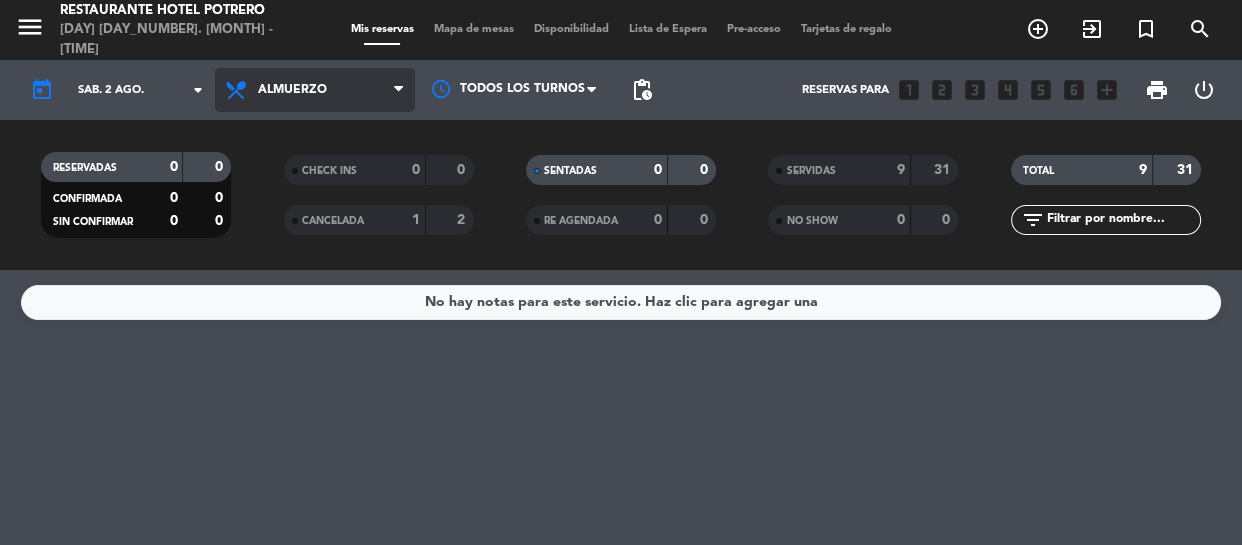 click at bounding box center (398, 90) 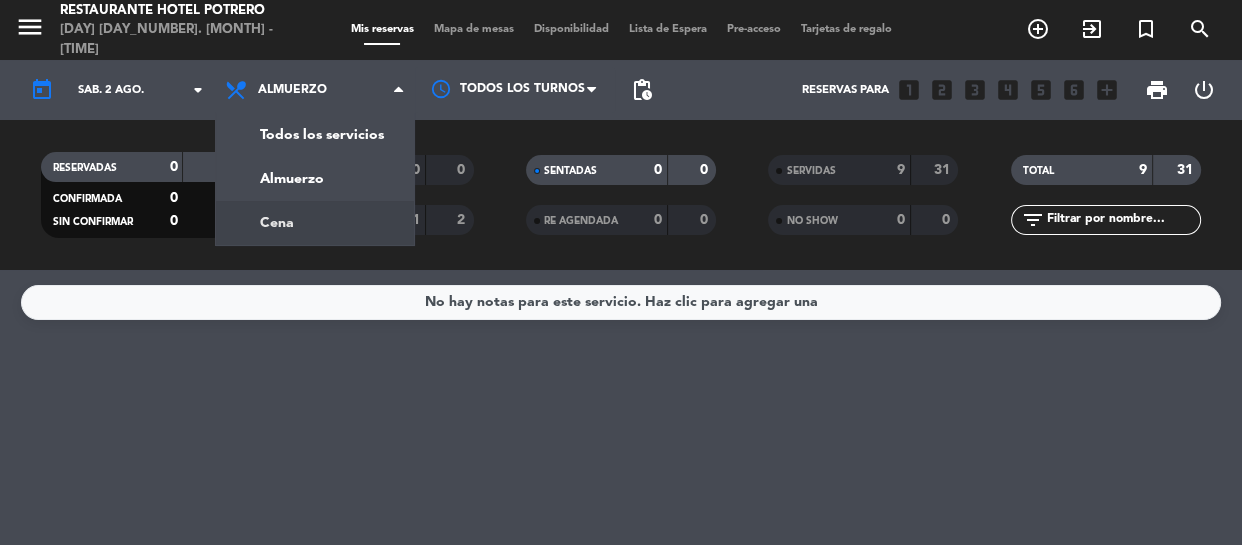 click on "menu  Restaurante Hotel Potrero   [DAY] [DAY_NUMBER]. [MONTH] - [TIME]   Mis reservas   Mapa de mesas   Disponibilidad   Lista de Espera   Pre-acceso   Tarjetas de regalo  add_circle_outline exit_to_app turned_in_not search today    [DAY_ABBR]. [DAY_NUMBER] [MONTH] arrow_drop_down  Todos los servicios  Almuerzo  Cena  Almuerzo  Todos los servicios  Almuerzo  Cena Todos los turnos pending_actions  Reservas para   looks_one   looks_two   looks_3   looks_4   looks_5   looks_6   add_box  print  power_settings_new   RESERVADAS   0   0   CONFIRMADA   0   0   SIN CONFIRMAR   0   0   CHECK INS   0   0   CANCELADA   1   2   SENTADAS   0   0   RE AGENDADA   0   0   SERVIDAS   9   31   NO SHOW   0   0   TOTAL   9   31  filter_list" 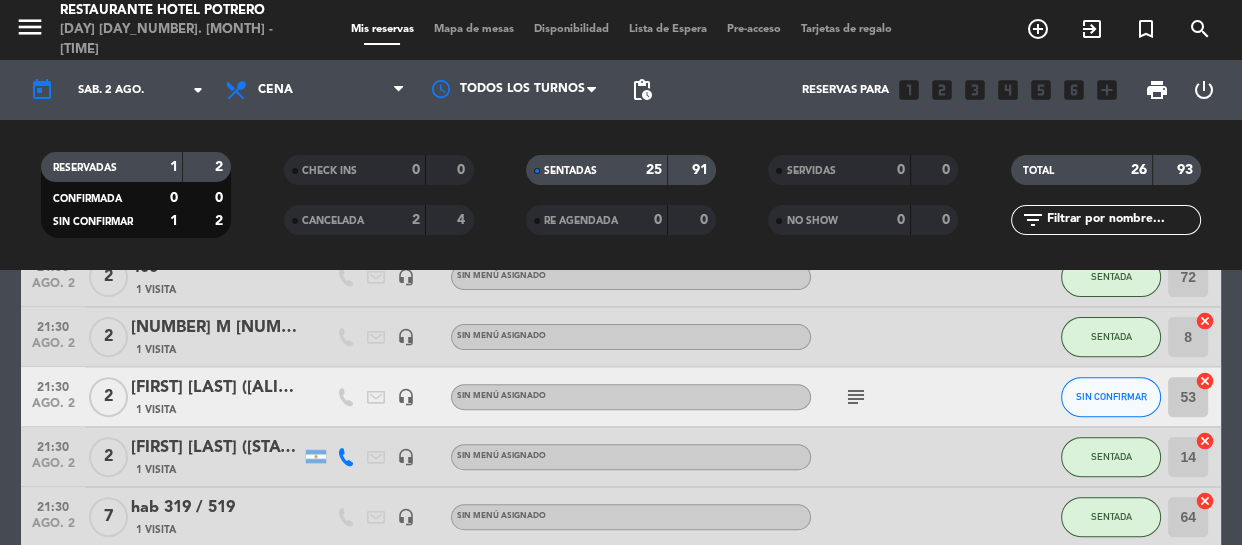 scroll, scrollTop: 770, scrollLeft: 0, axis: vertical 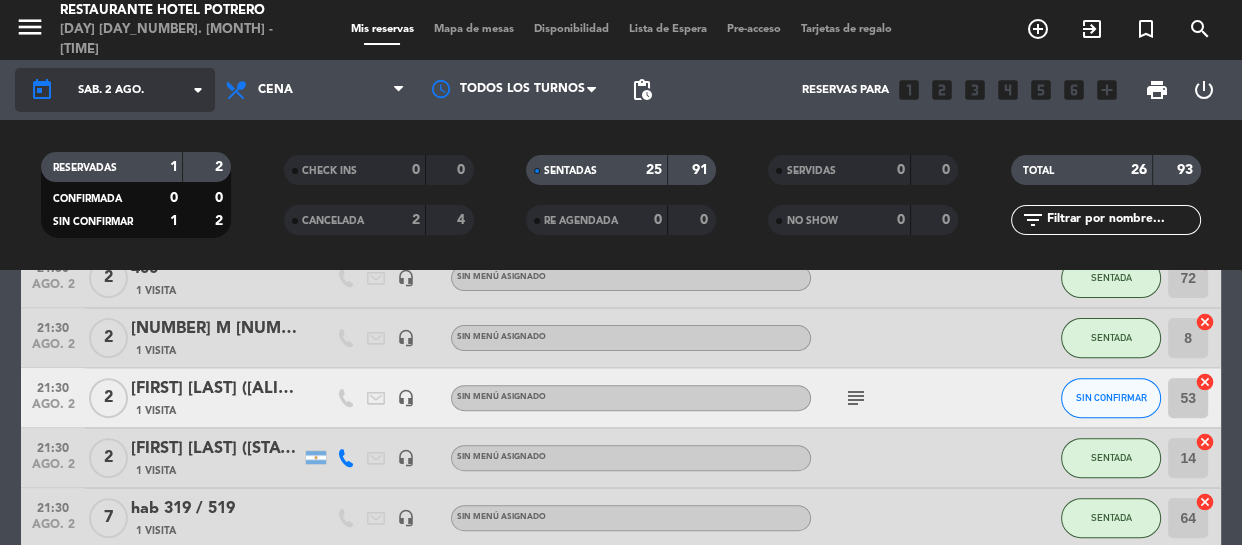 click on "today" 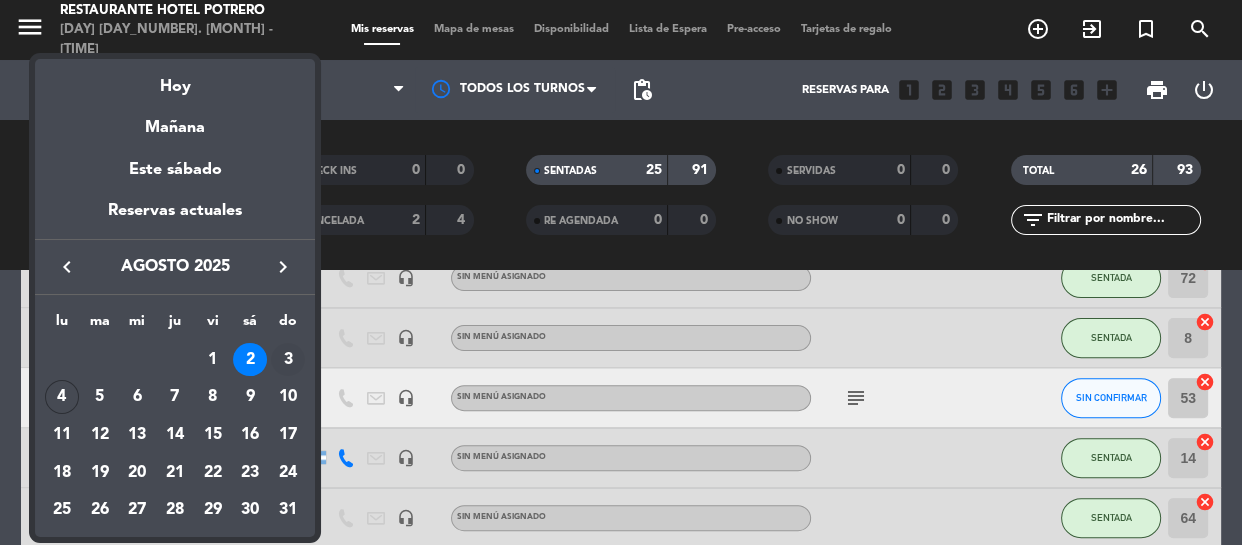 click on "3" at bounding box center (288, 360) 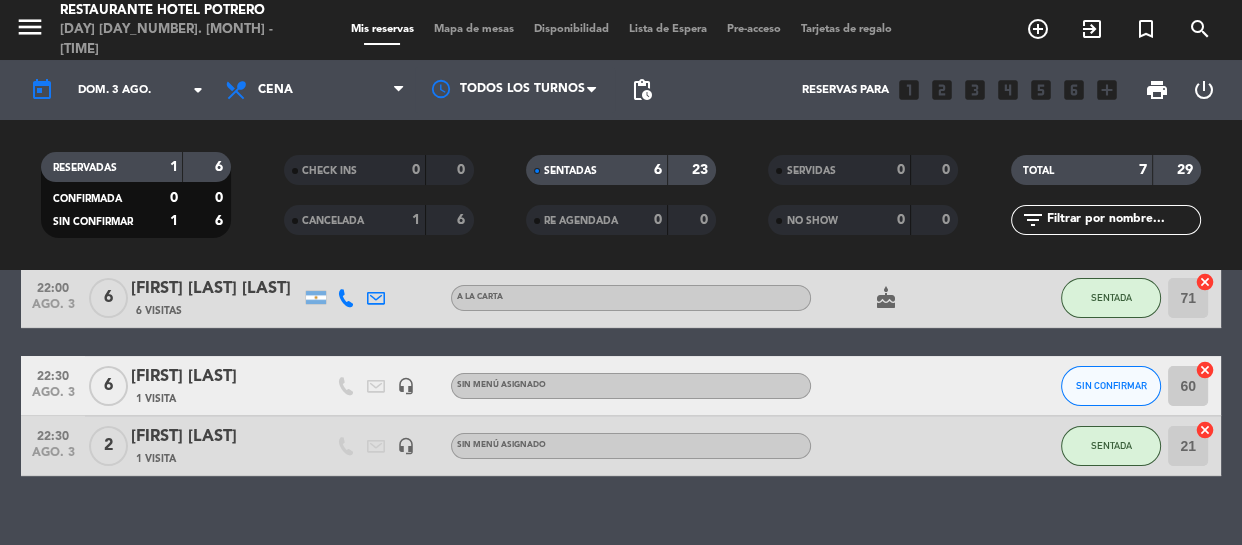 scroll, scrollTop: 421, scrollLeft: 0, axis: vertical 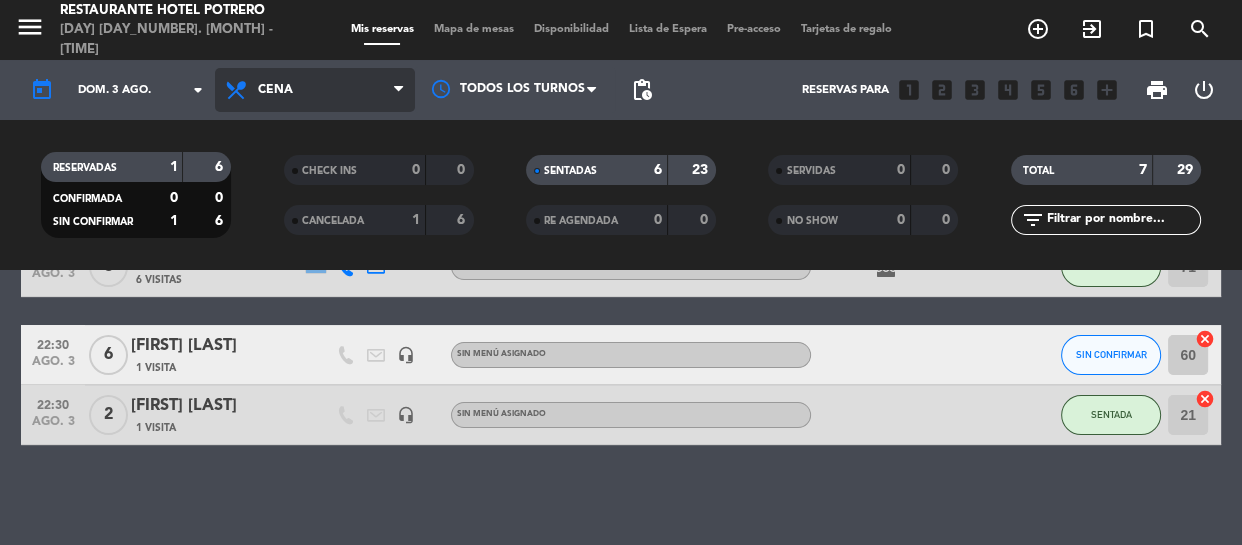 click at bounding box center (398, 90) 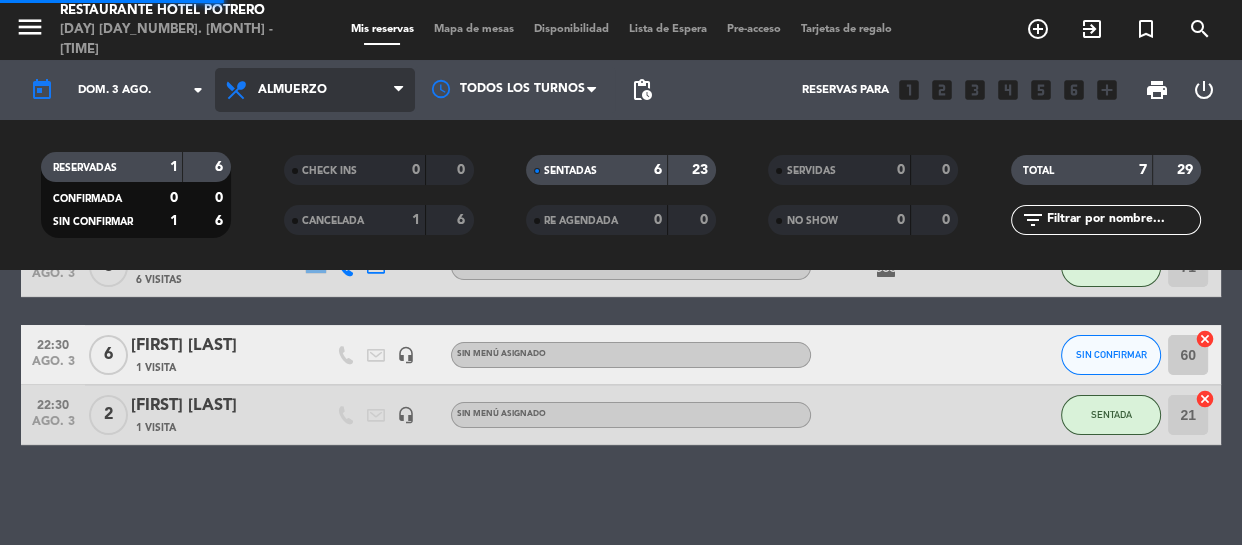 click on "menu  Restaurante Hotel Potrero   [DAY] [DAY_NUMBER]. [MONTH] - [TIME]   Mis reservas   Mapa de mesas   Disponibilidad   Lista de Espera   Pre-acceso   Tarjetas de regalo  add_circle_outline exit_to_app turned_in_not search today    [DAY_ABBR]. [DAY_NUMBER] [MONTH] arrow_drop_down  Todos los servicios  Almuerzo  Cena  Almuerzo  Todos los servicios  Almuerzo  Cena Todos los turnos pending_actions  Reservas para   looks_one   looks_two   looks_3   looks_4   looks_5   looks_6   add_box  print  power_settings_new   RESERVADAS   1   6   CONFIRMADA   0   0   SIN CONFIRMAR   1   6   CHECK INS   0   0   CANCELADA   1   6   SENTADAS   6   23   RE AGENDADA   0   0   SERVIDAS   0   0   NO SHOW   0   0   TOTAL   7   29  filter_list" 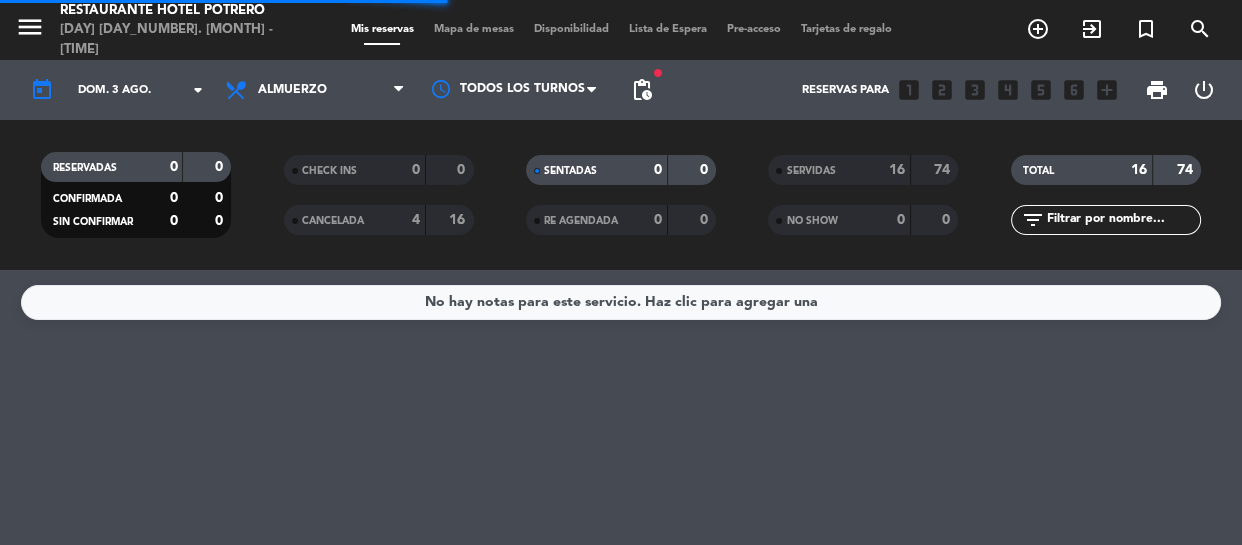 scroll, scrollTop: 0, scrollLeft: 0, axis: both 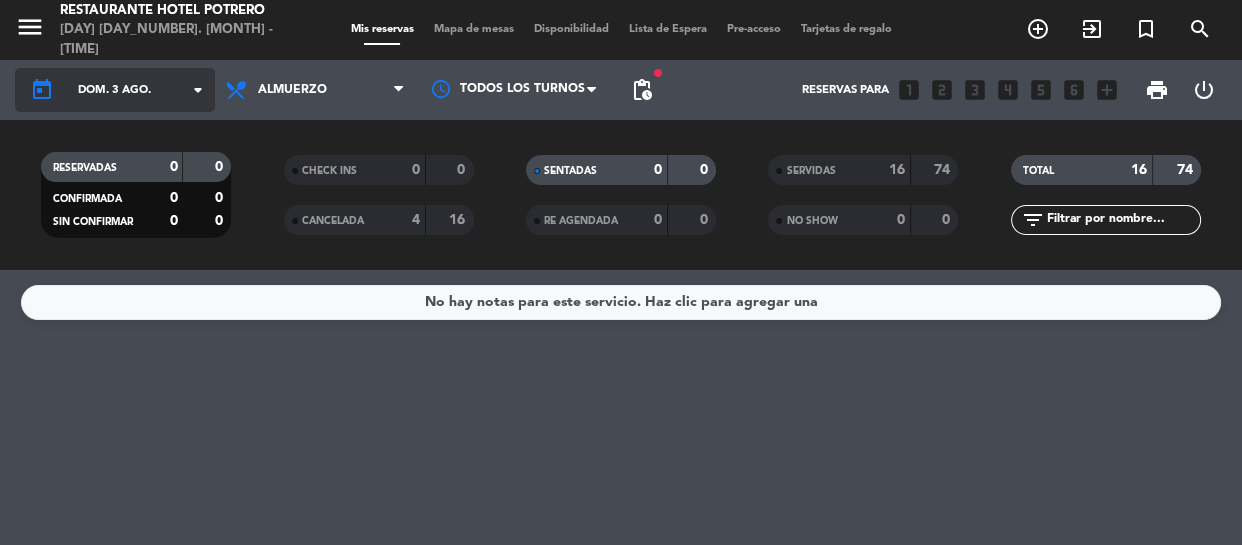 click on "arrow_drop_down" 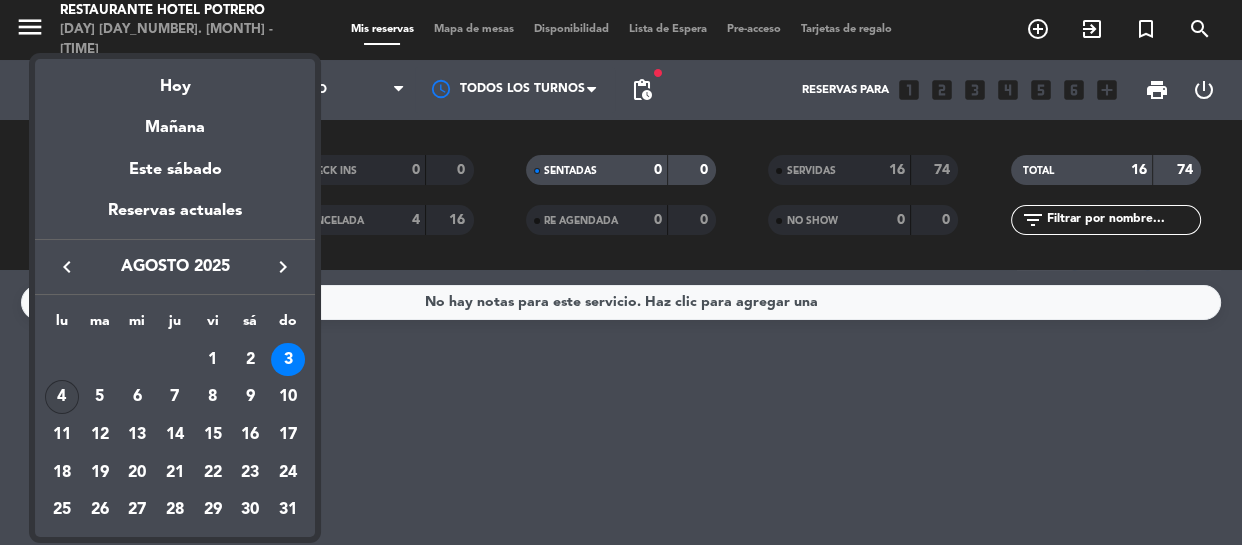 click on "4" at bounding box center (62, 397) 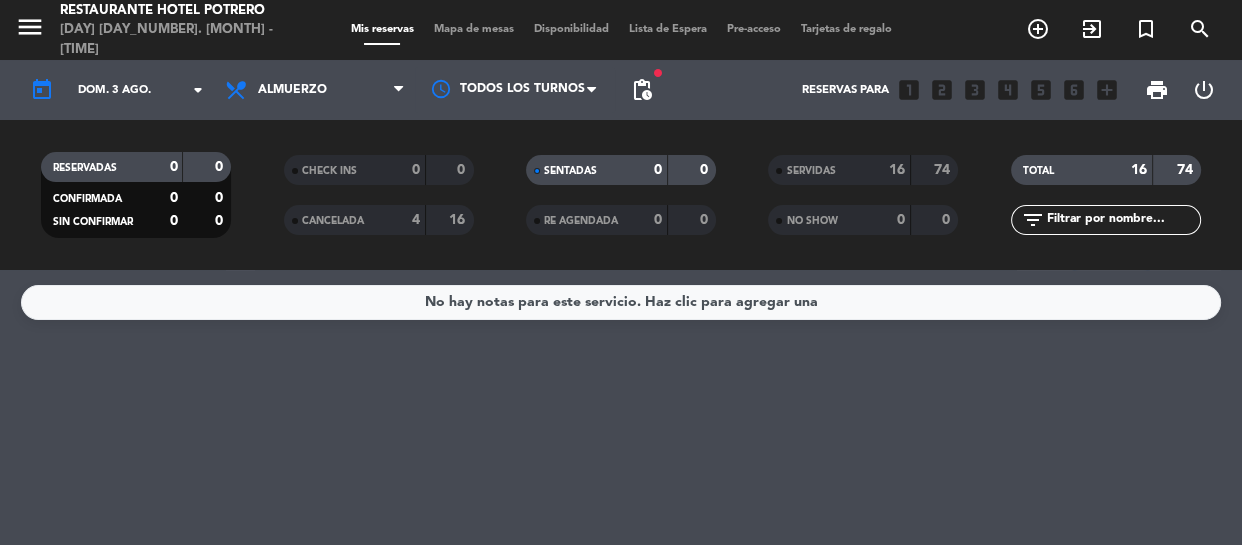 type on "lun. 4 ago." 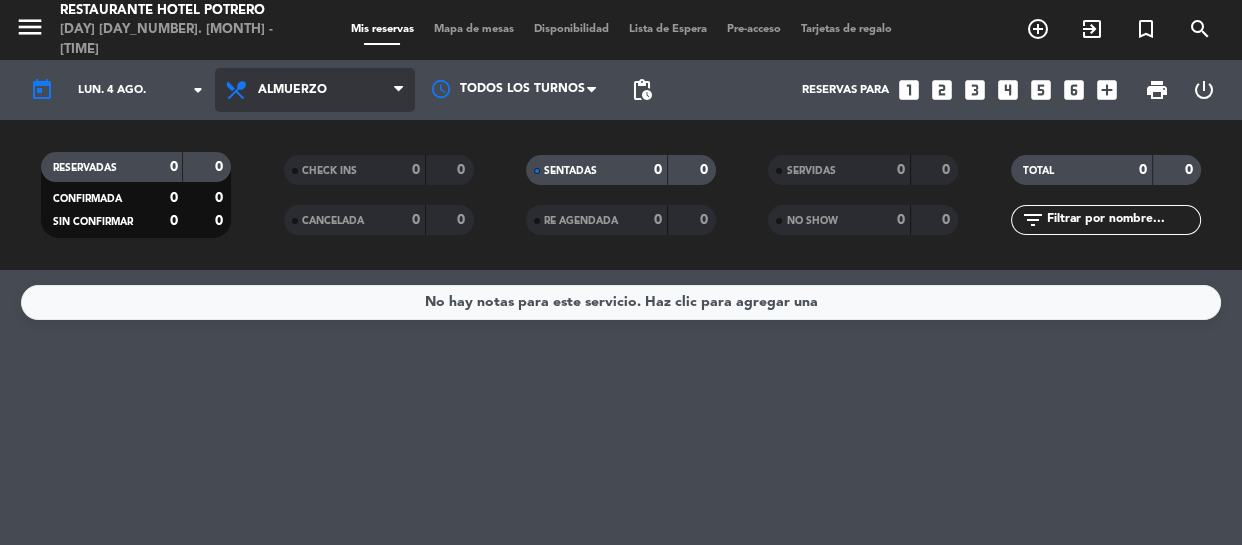 click at bounding box center (398, 90) 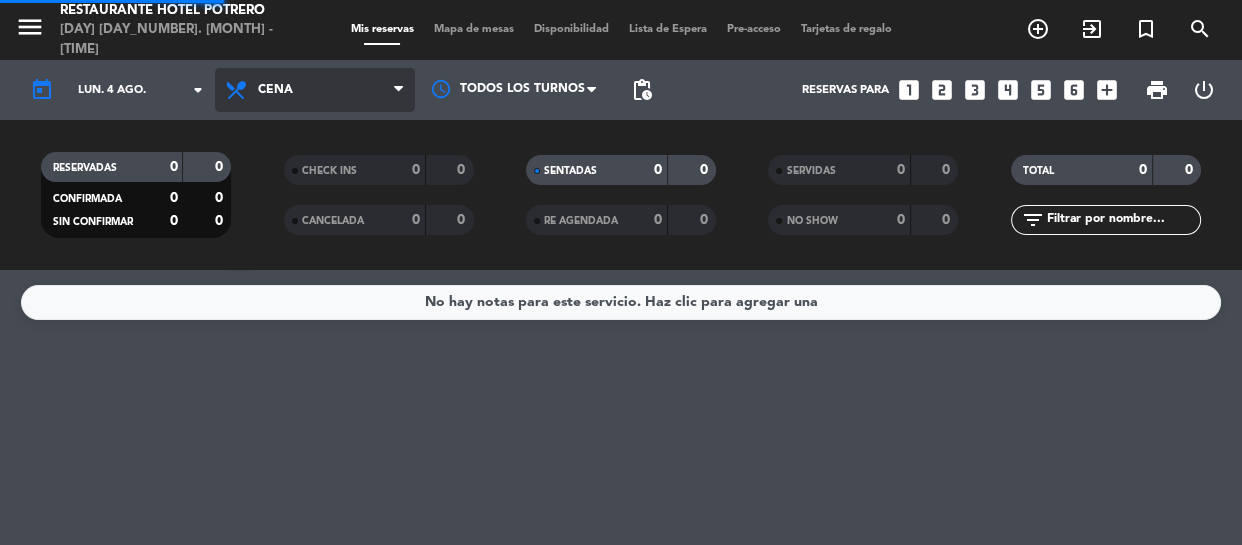 click on "menu  Restaurante Hotel Potrero   [DAY] [DAY_NUMBER]. [MONTH] - [TIME]   Mis reservas   Mapa de mesas   Disponibilidad   Lista de Espera   Pre-acceso   Tarjetas de regalo  add_circle_outline exit_to_app turned_in_not search today    [DAY_ABBR]. [DAY_NUMBER] [MONTH] arrow_drop_down  Todos los servicios  Almuerzo  Cena  Cena  Todos los servicios  Almuerzo  Cena Todos los turnos pending_actions  Reservas para   looks_one   looks_two   looks_3   looks_4   looks_5   looks_6   add_box  print  power_settings_new   RESERVADAS   0   0   CONFIRMADA   0   0   SIN CONFIRMAR   0   0   CHECK INS   0   0   CANCELADA   0   0   SENTADAS   0   0   RE AGENDADA   0   0   SERVIDAS   0   0   NO SHOW   0   0   TOTAL   0   0  filter_list" 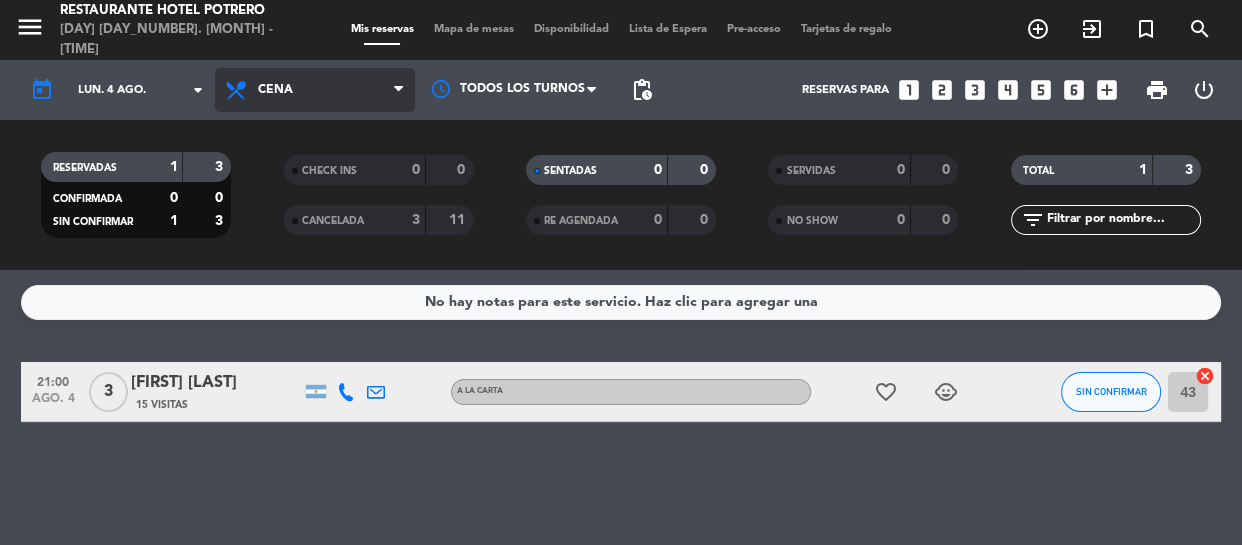 click at bounding box center [398, 90] 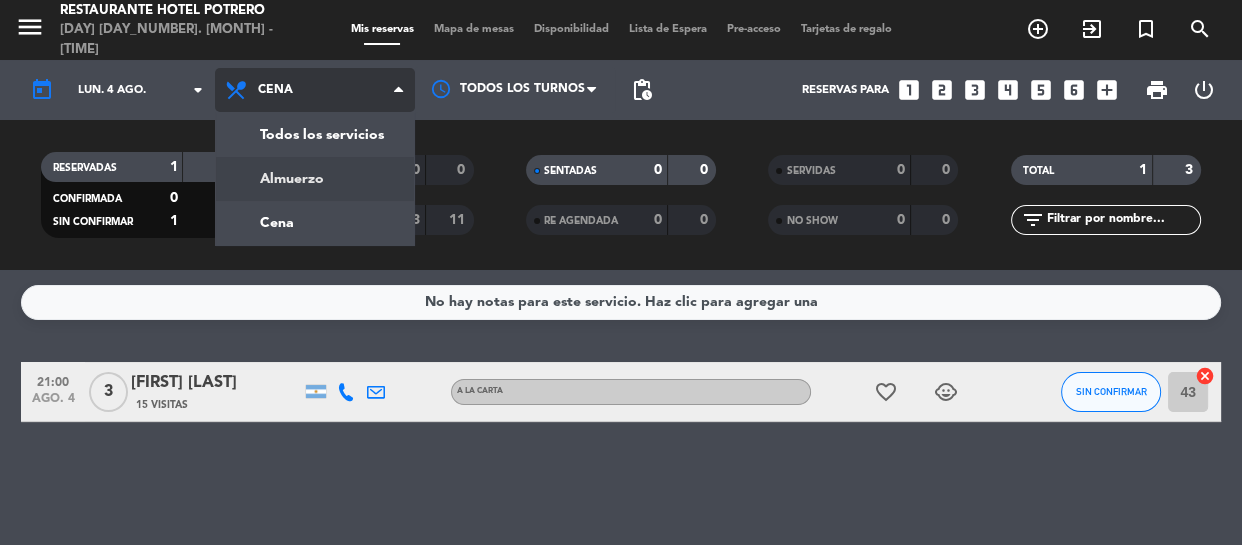 click on "menu  Restaurante Hotel Potrero   [DAY] [DAY_NUMBER]. [MONTH] - [TIME]   Mis reservas   Mapa de mesas   Disponibilidad   Lista de Espera   Pre-acceso   Tarjetas de regalo  add_circle_outline exit_to_app turned_in_not search today    [DAY_ABBR]. [DAY_NUMBER] [MONTH] arrow_drop_down  Todos los servicios  Almuerzo  Cena  Cena  Todos los servicios  Almuerzo  Cena Todos los turnos pending_actions  Reservas para   looks_one   looks_two   looks_3   looks_4   looks_5   looks_6   add_box  print  power_settings_new   RESERVADAS   1   3   CONFIRMADA   0   0   SIN CONFIRMAR   1   3   CHECK INS   0   0   CANCELADA   3   11   SENTADAS   0   0   RE AGENDADA   0   0   SERVIDAS   0   0   NO SHOW   0   0   TOTAL   1   3  filter_list" 